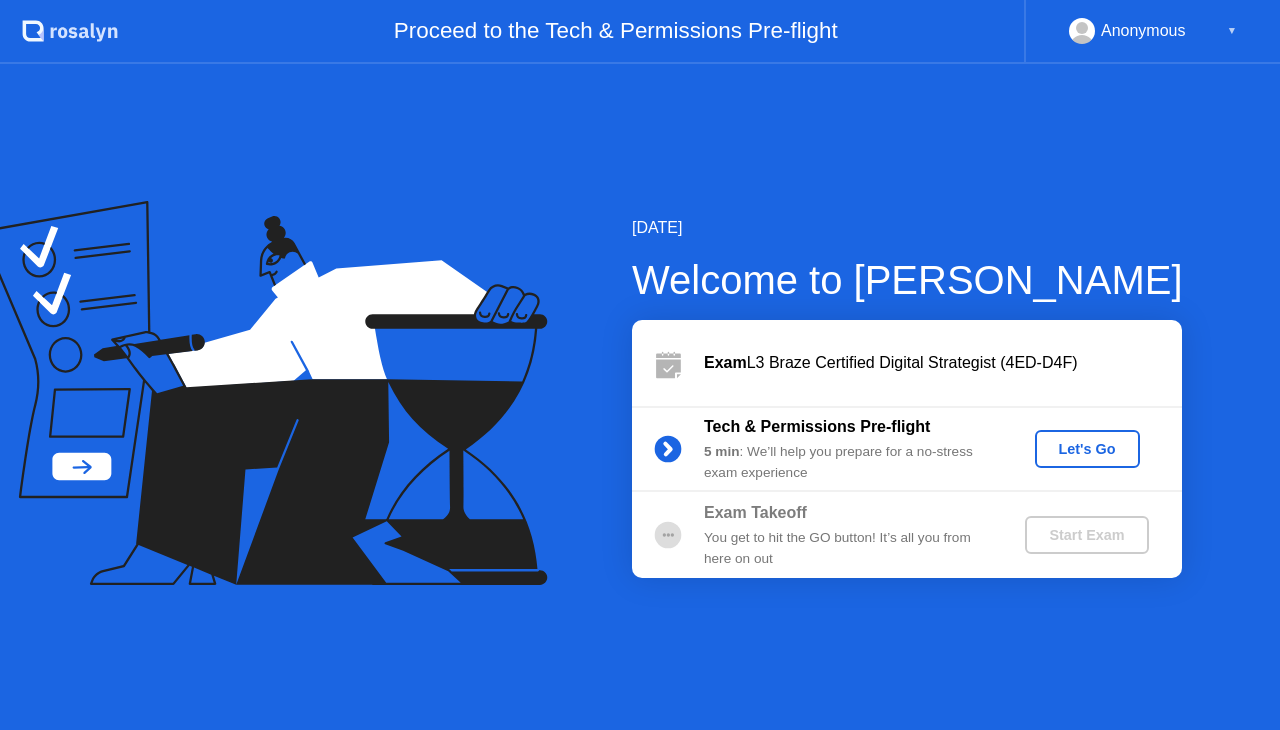 scroll, scrollTop: 0, scrollLeft: 0, axis: both 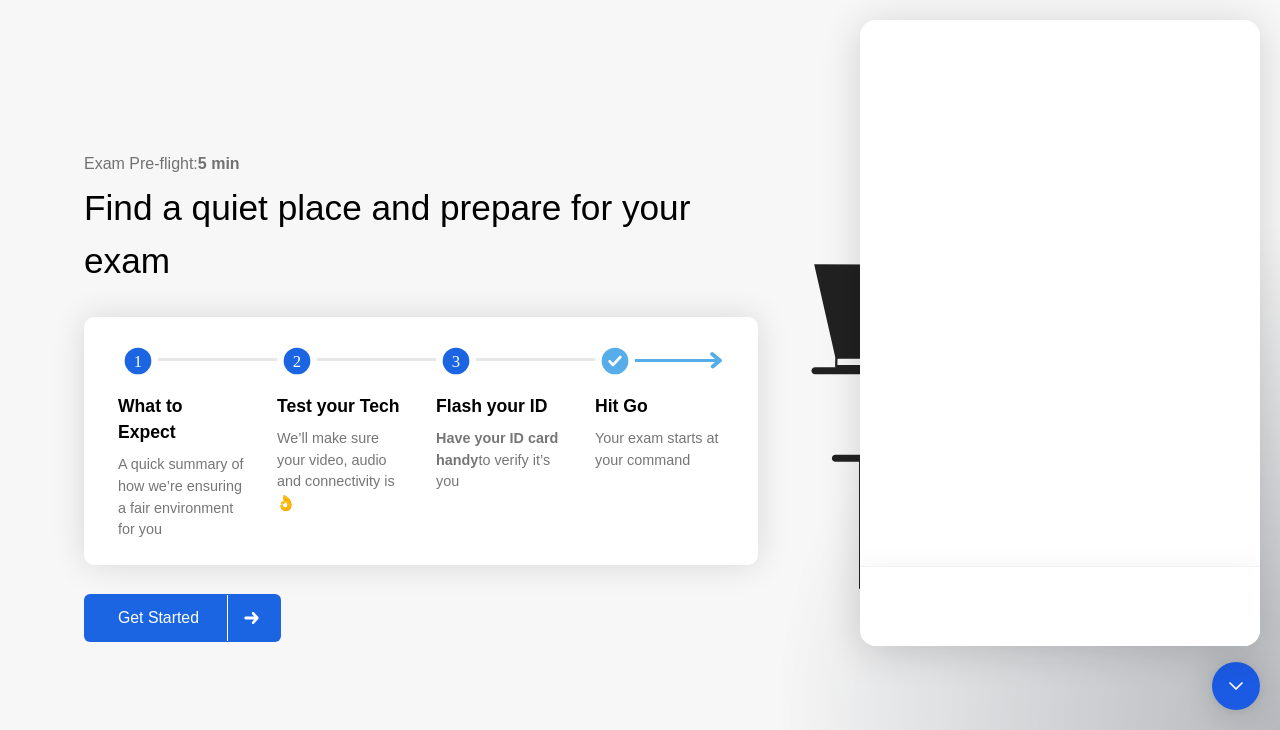 click 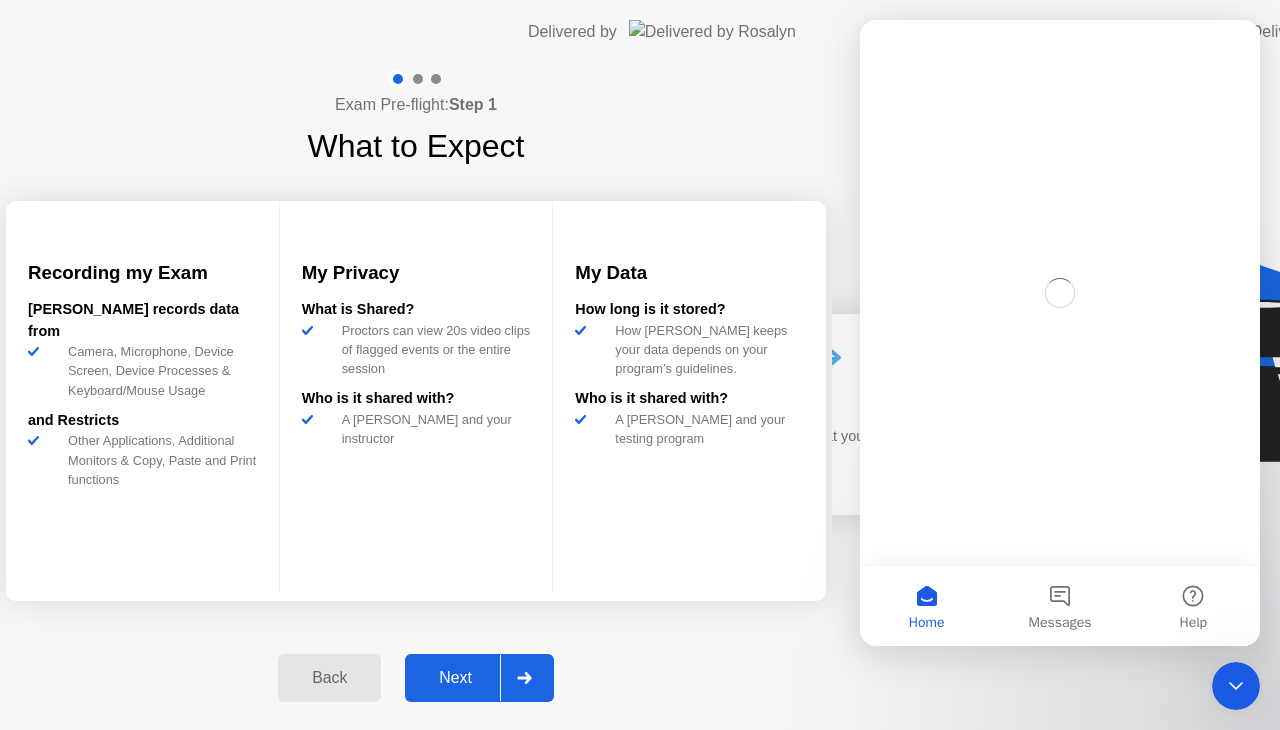 scroll, scrollTop: 0, scrollLeft: 0, axis: both 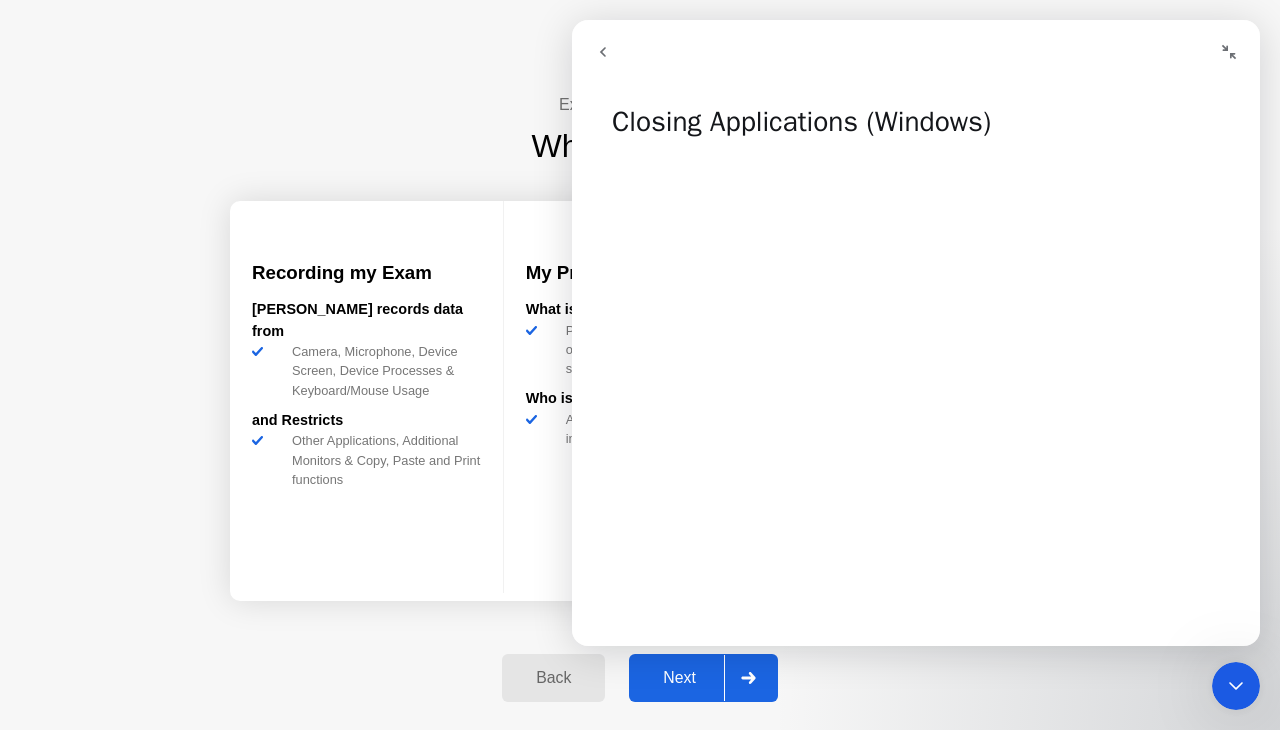 click at bounding box center (1229, 52) 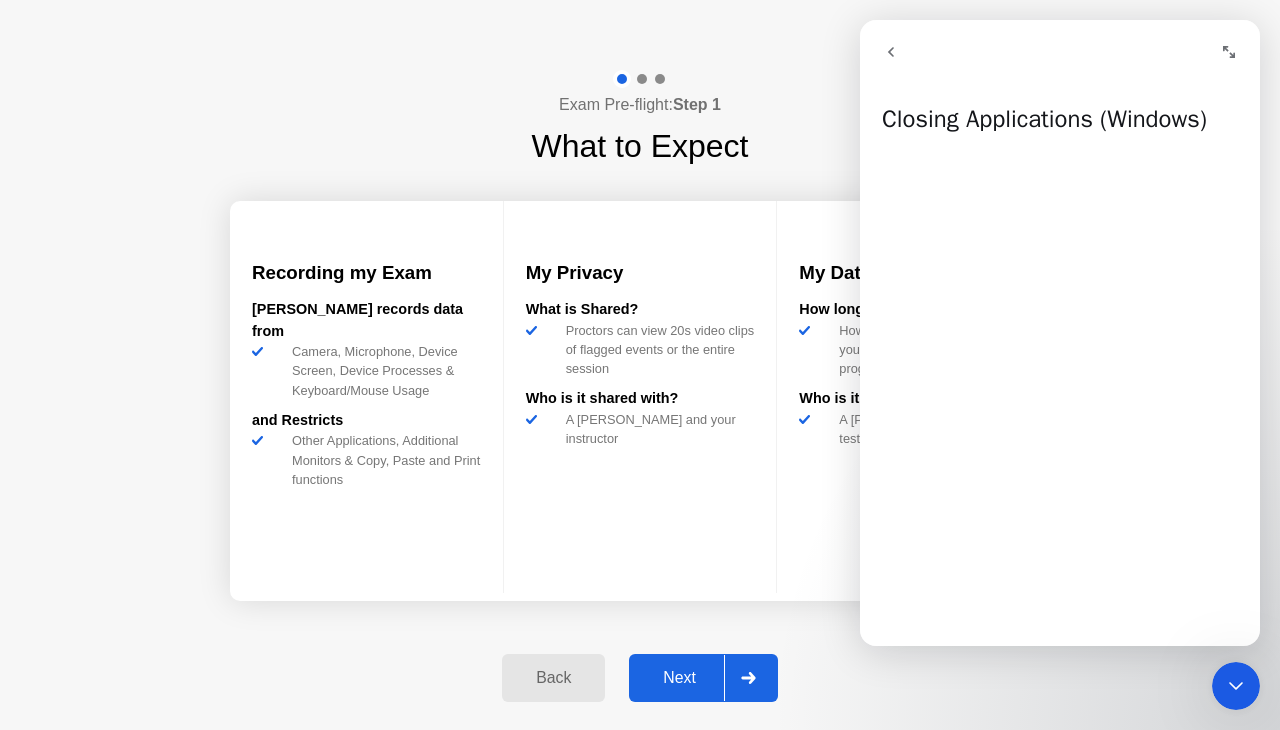 click 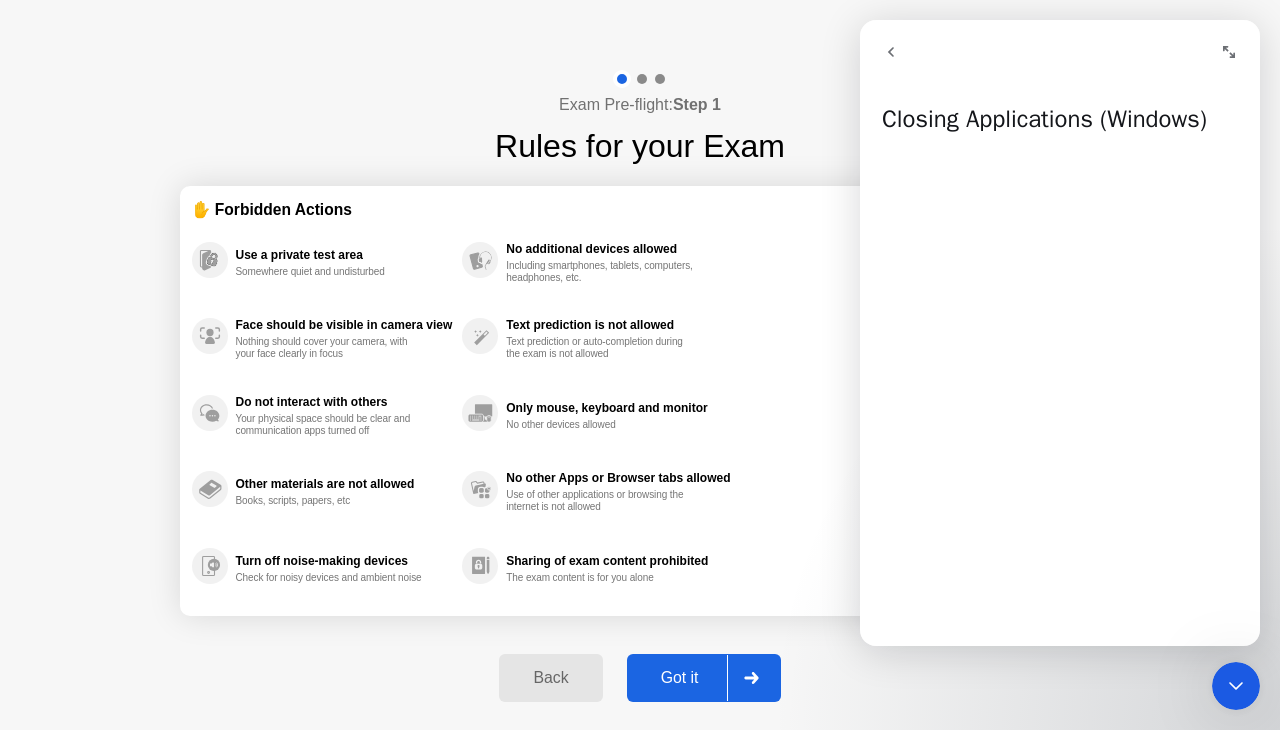 click 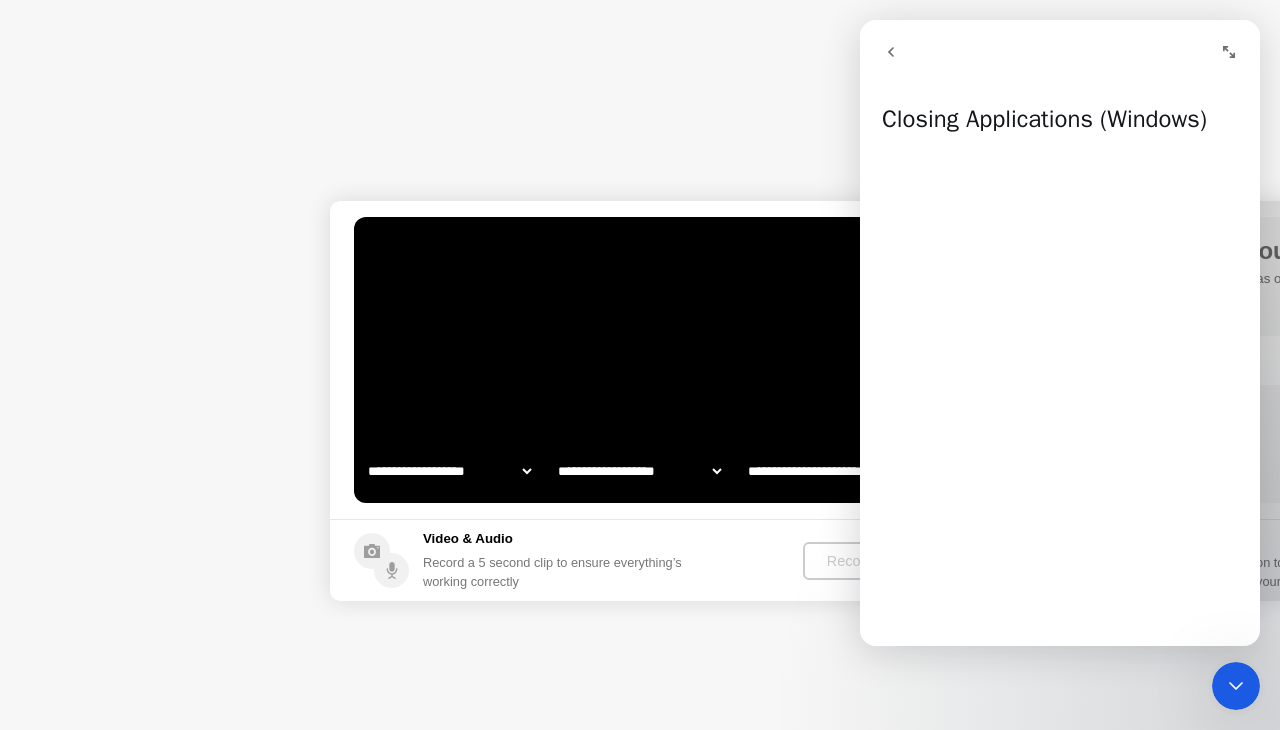 select on "**********" 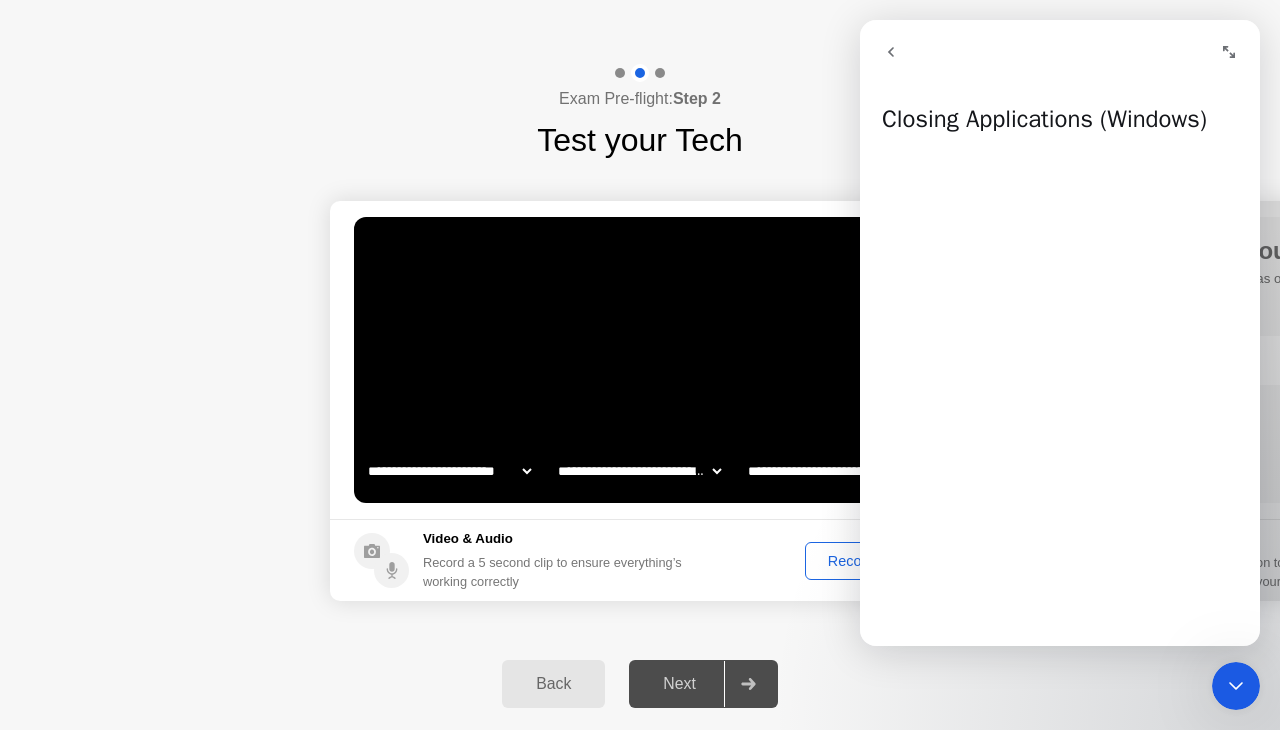 click at bounding box center (1236, 686) 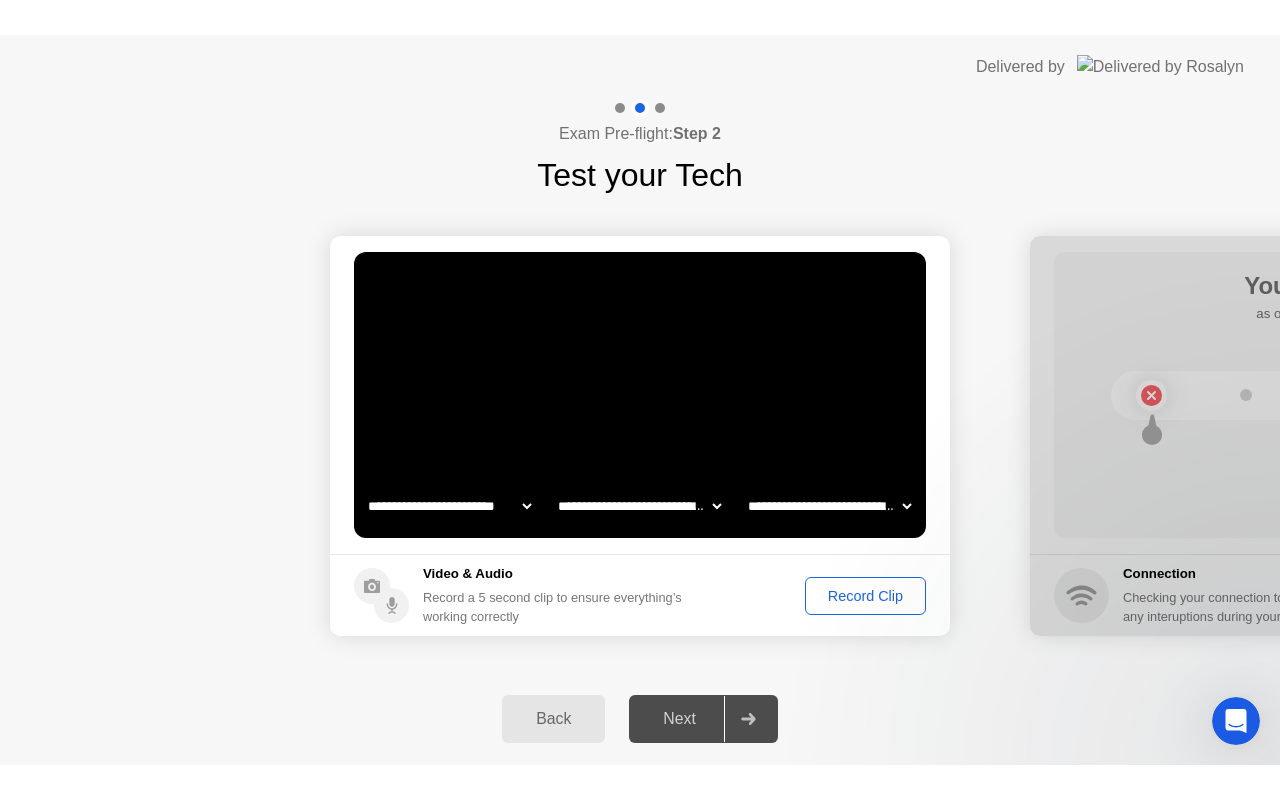 scroll, scrollTop: 0, scrollLeft: 0, axis: both 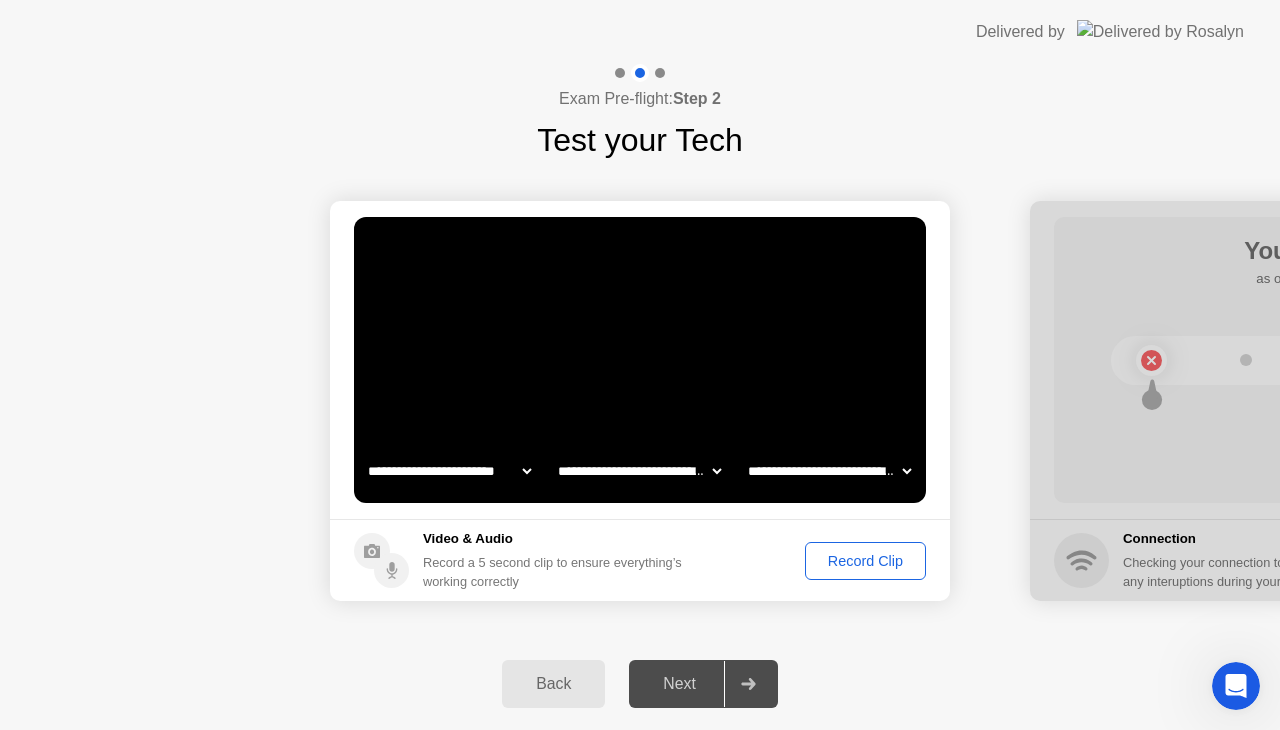 click on "Record Clip" 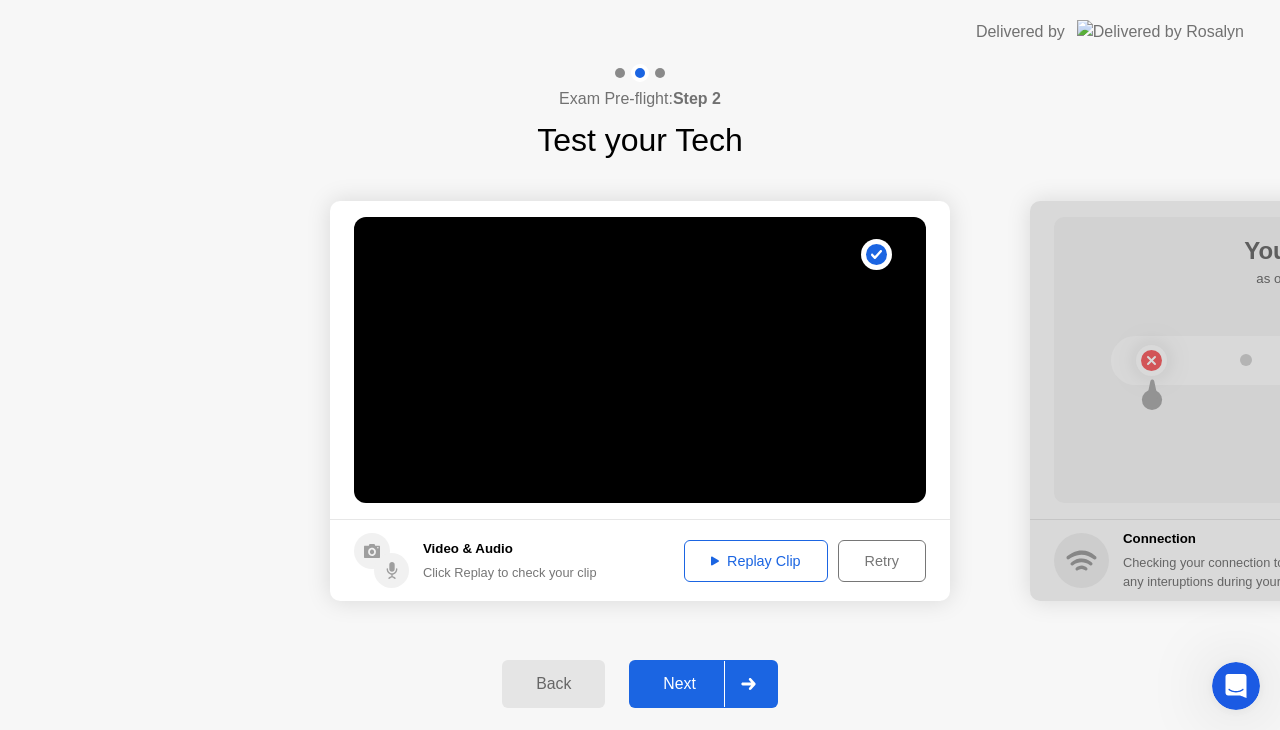 click on "Next" 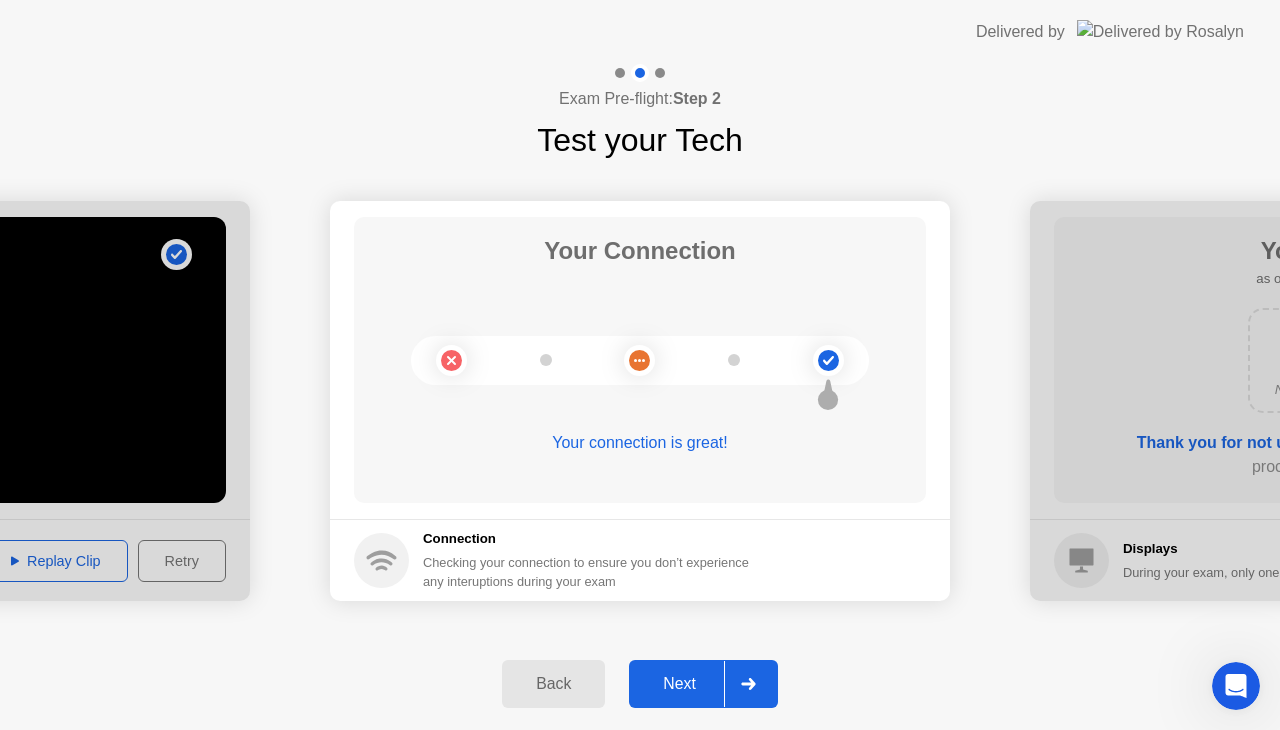 click on "Next" 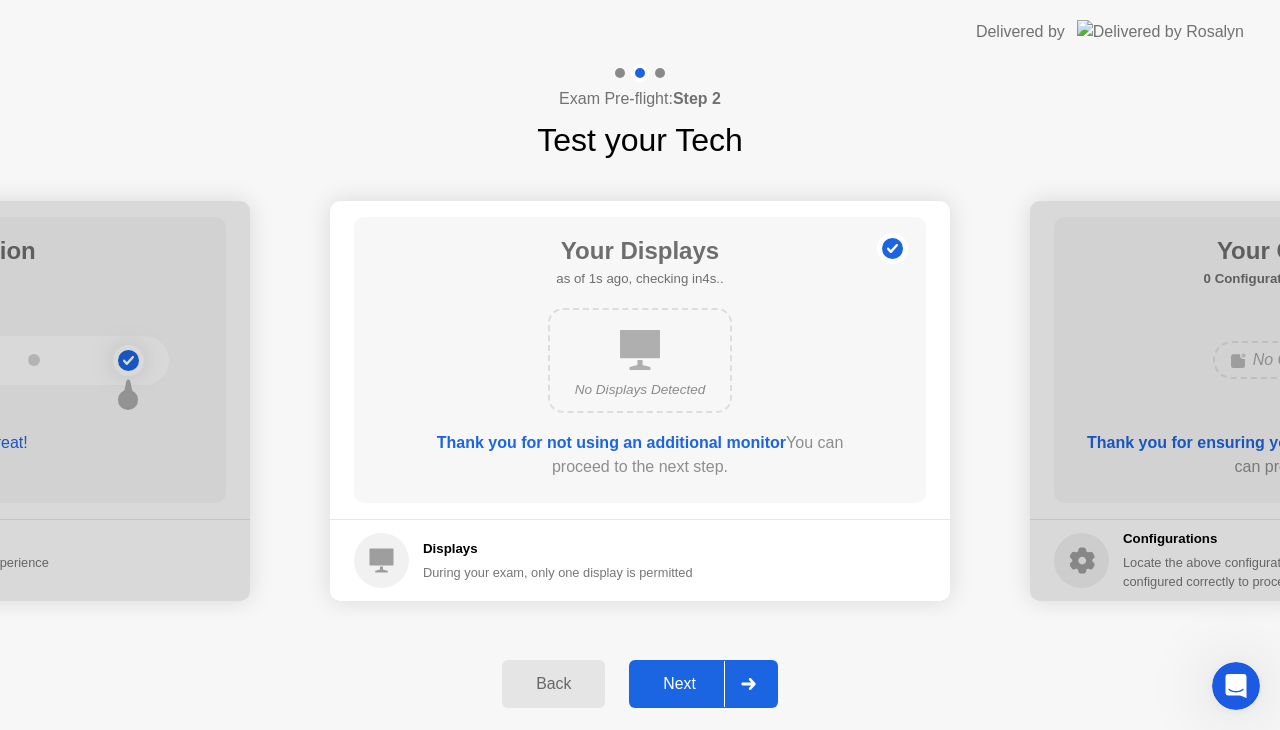 click on "Next" 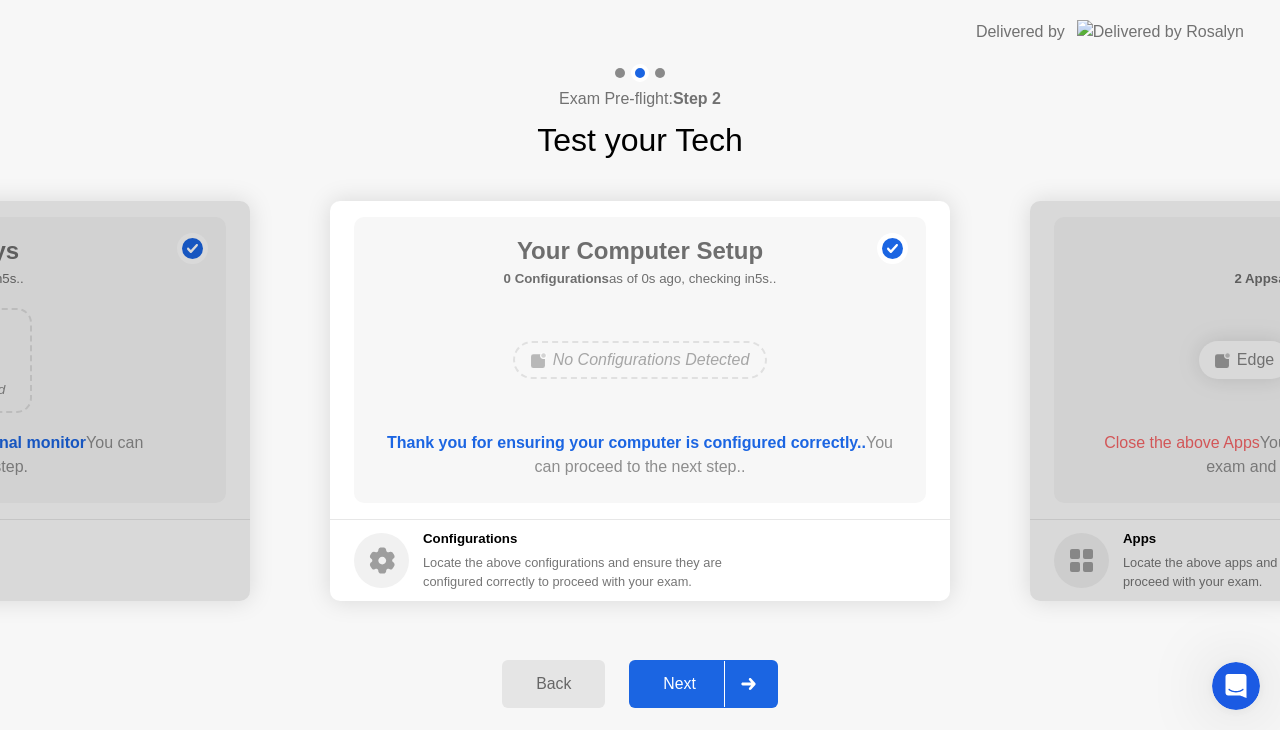 click on "Next" 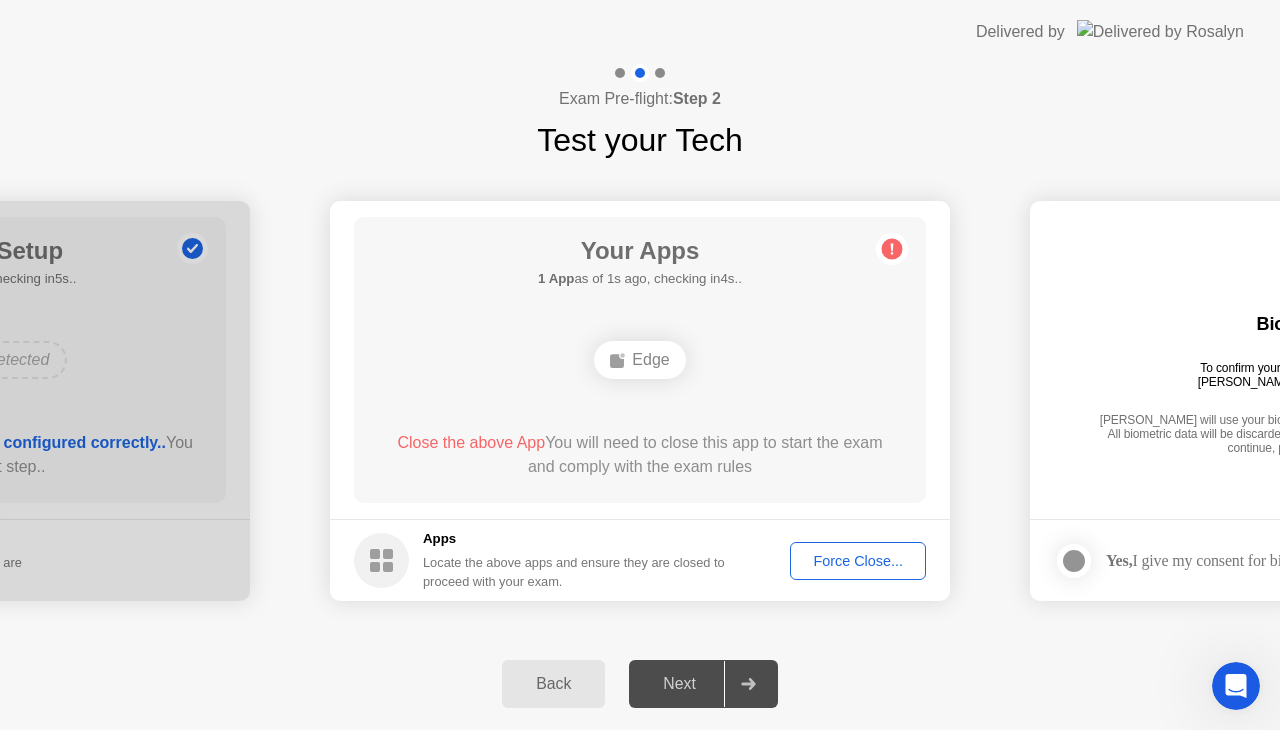 click on "Force Close..." 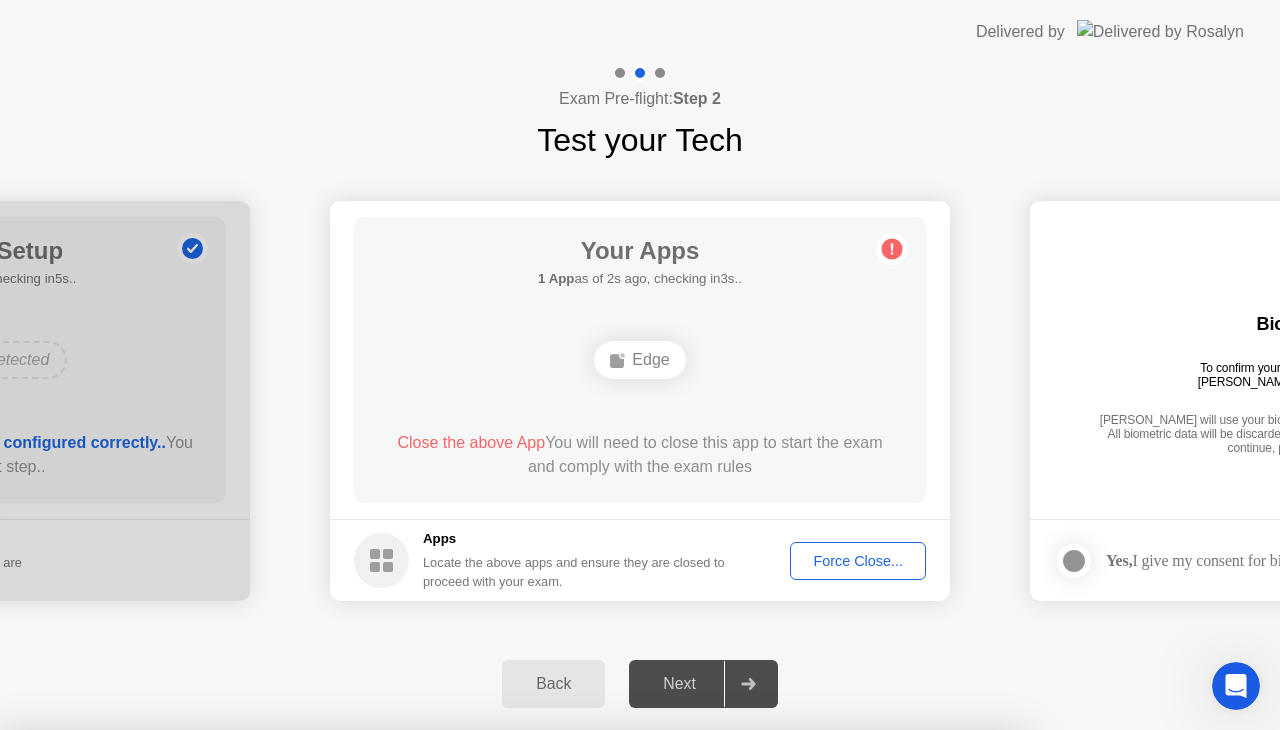 click on "Confirm" at bounding box center [579, 1006] 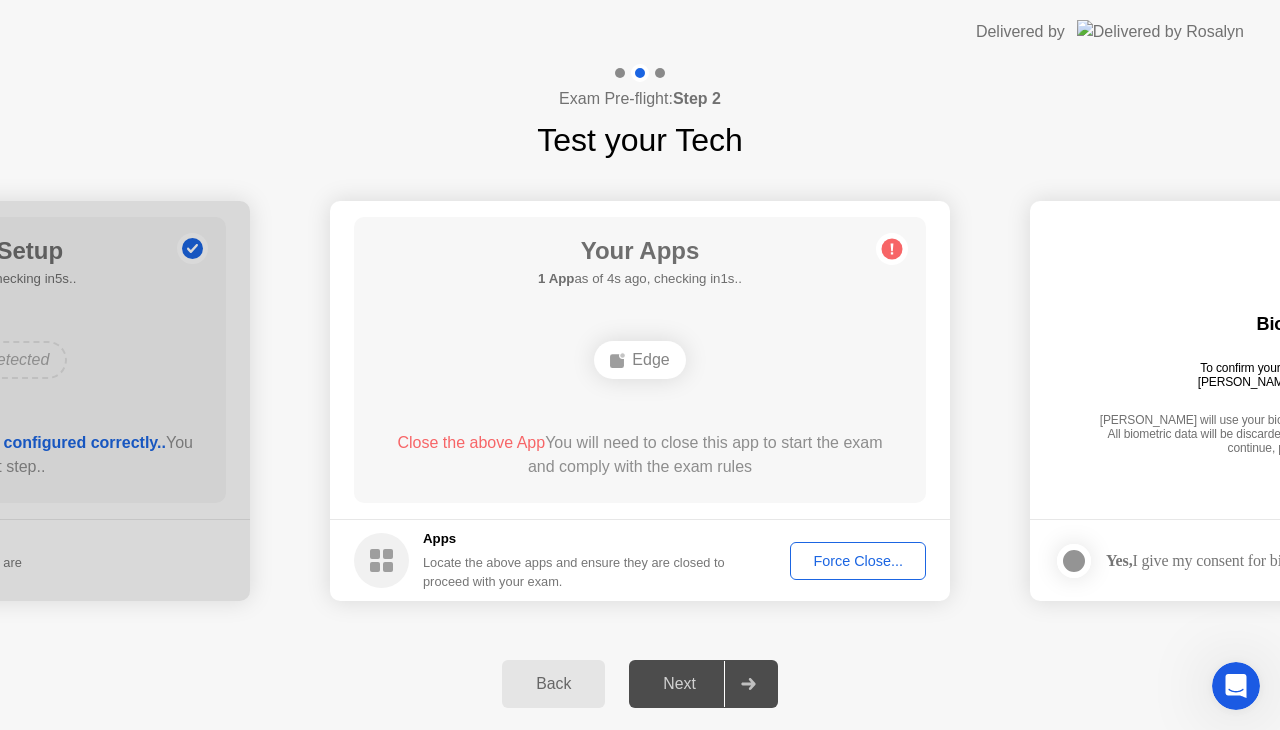 click on "Edge" 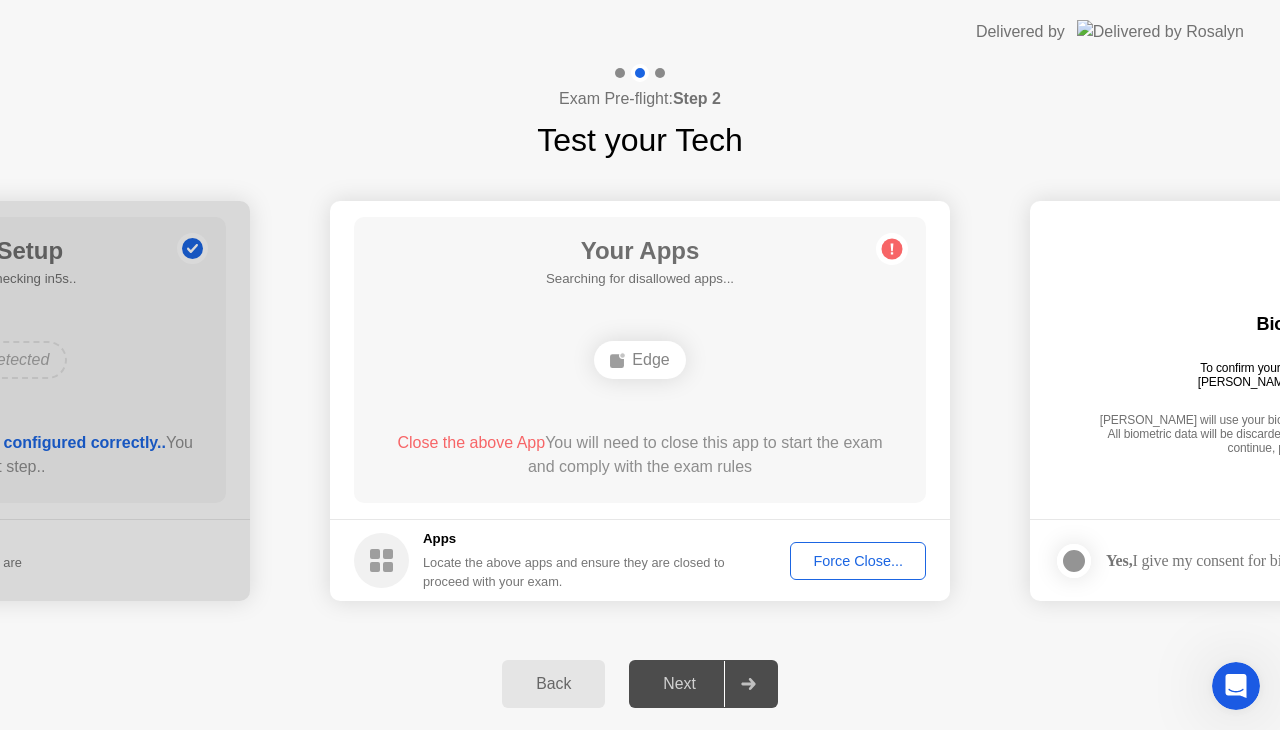 click on "Force Close..." 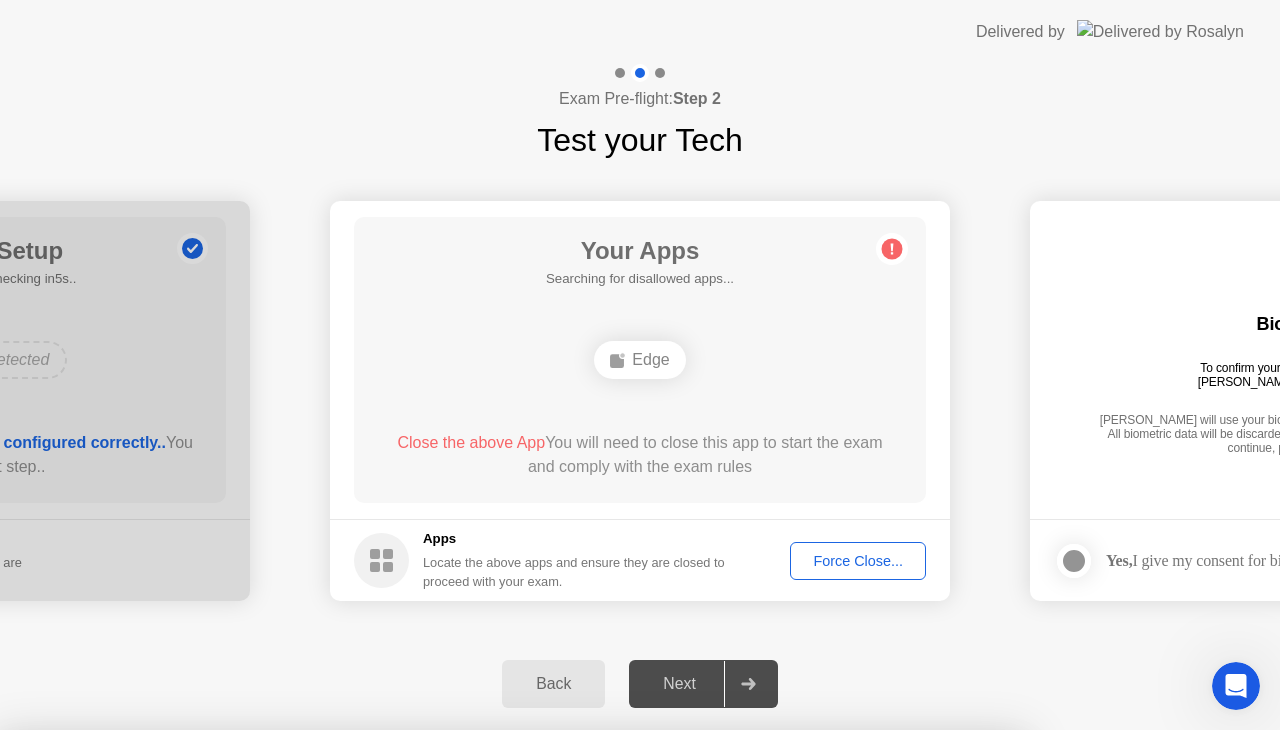 click on "Learn more about closing apps" at bounding box center (511, 883) 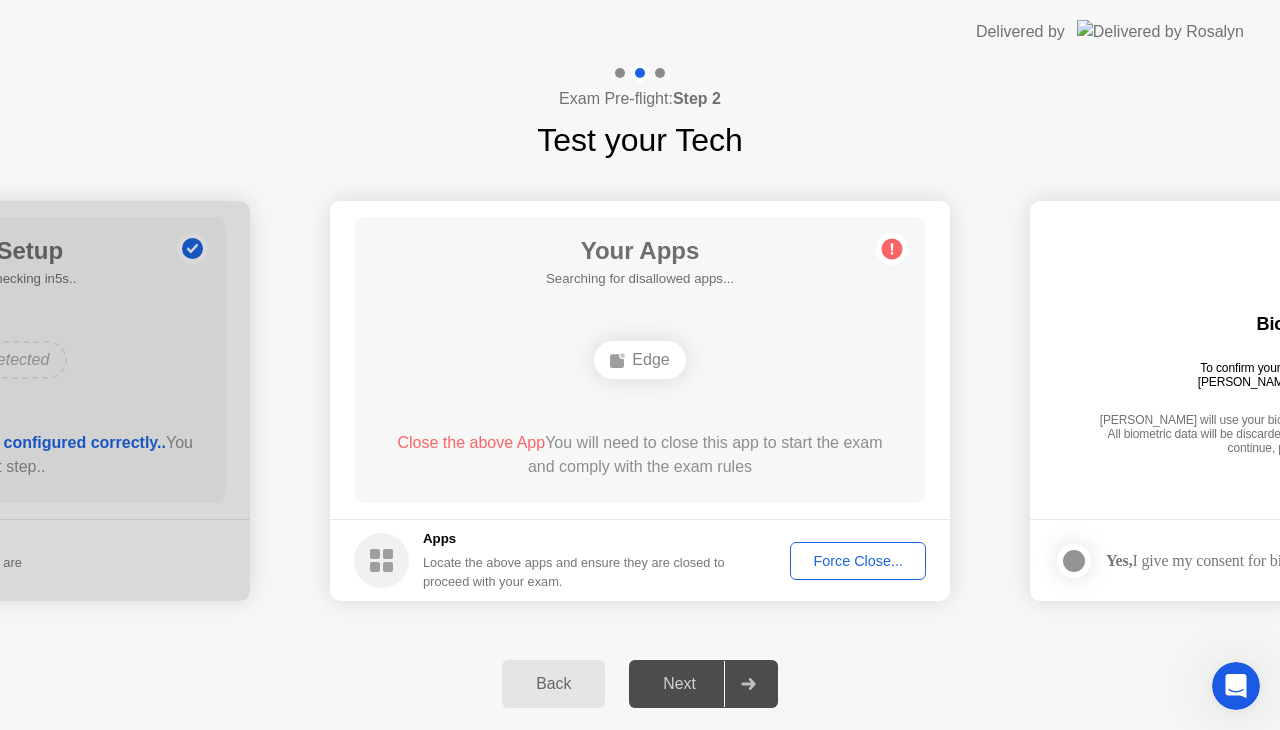 click on "Force Close..." 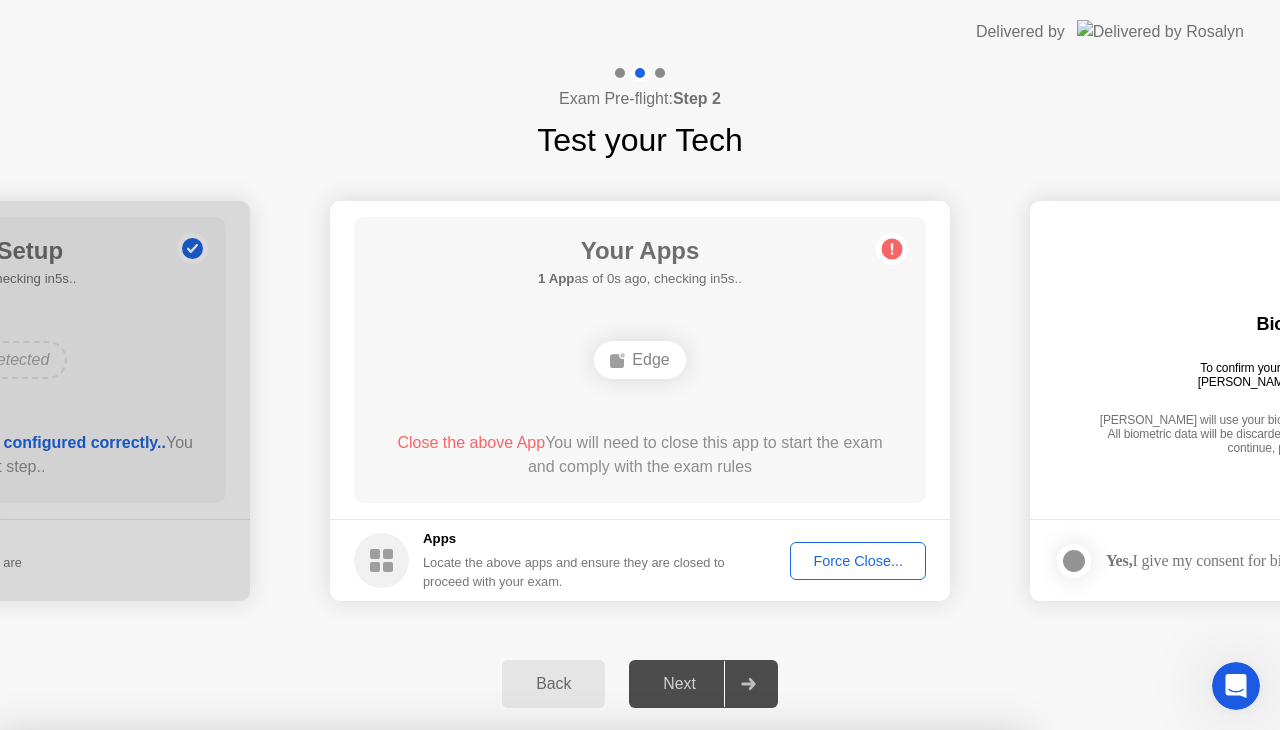 click on "Confirm" at bounding box center (579, 1006) 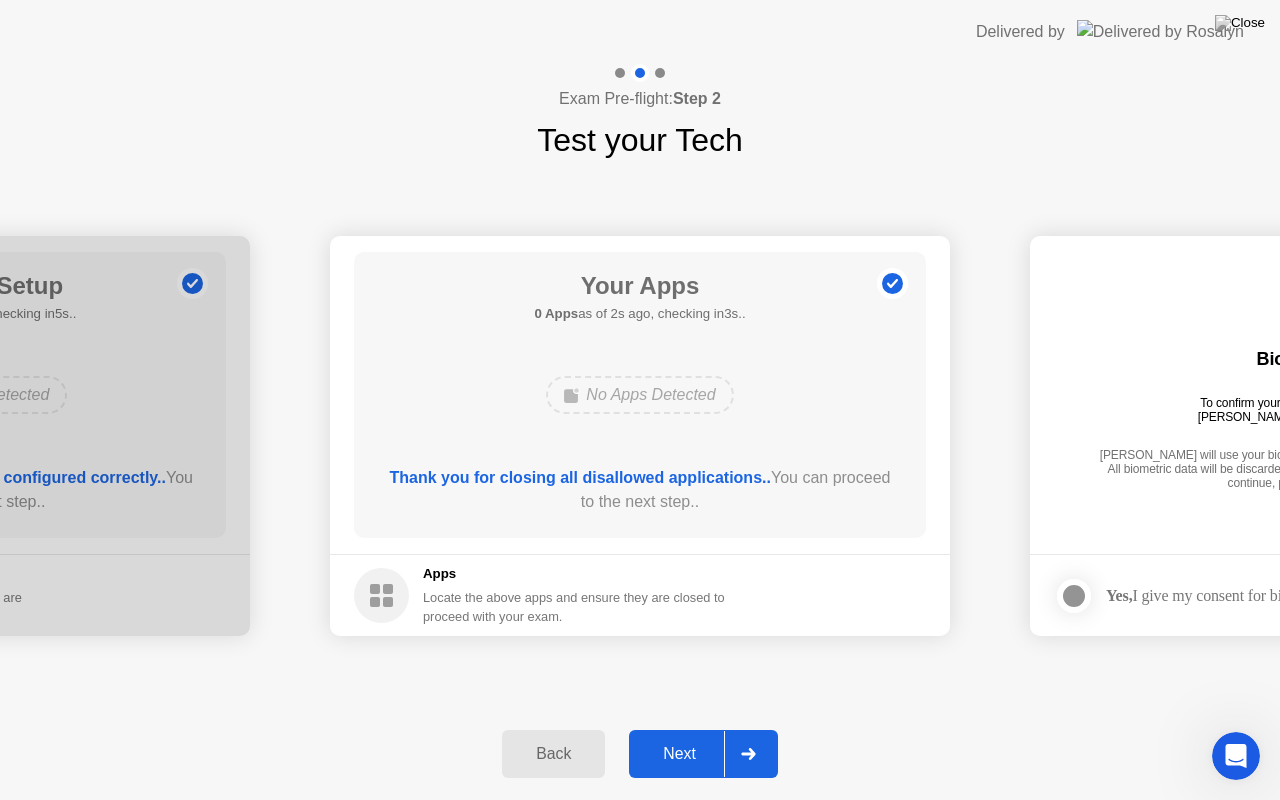 click on "Exam Pre-flight:  Step 2 Test your Tech" 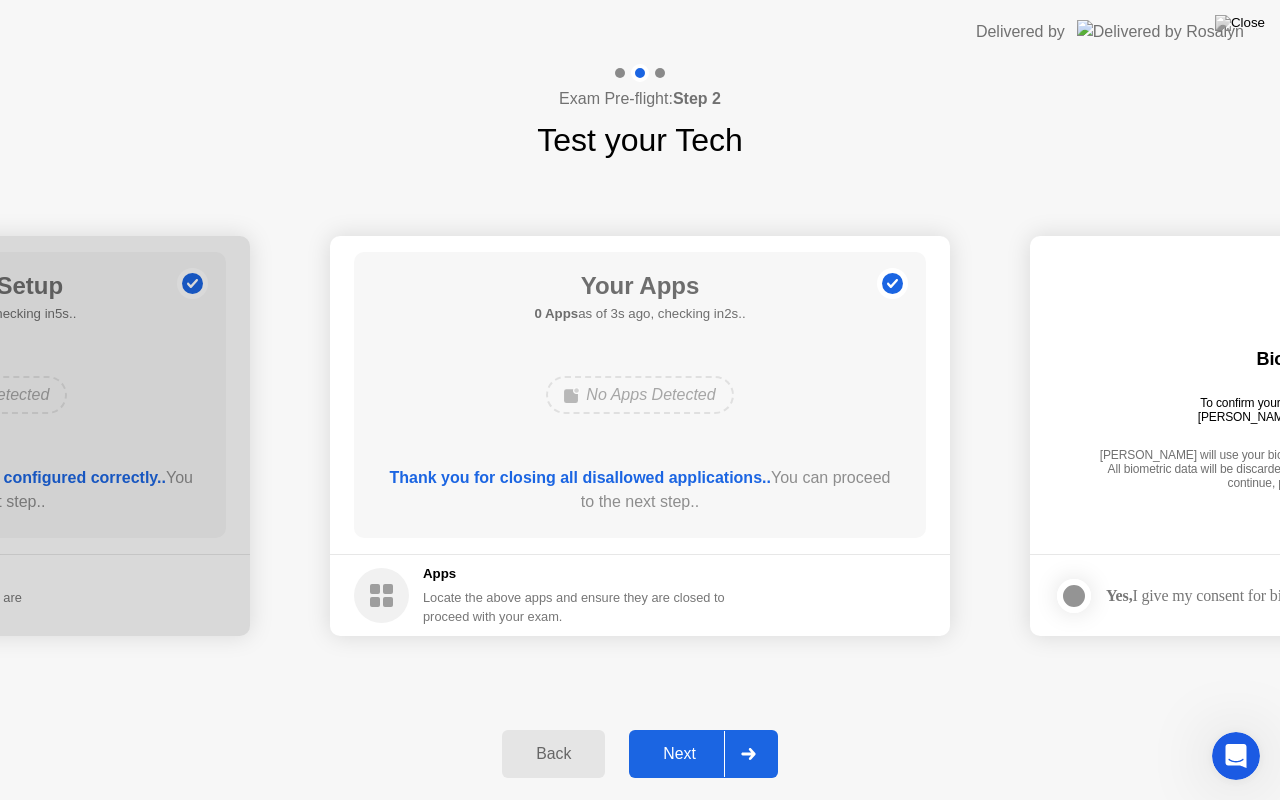 click on "Next" 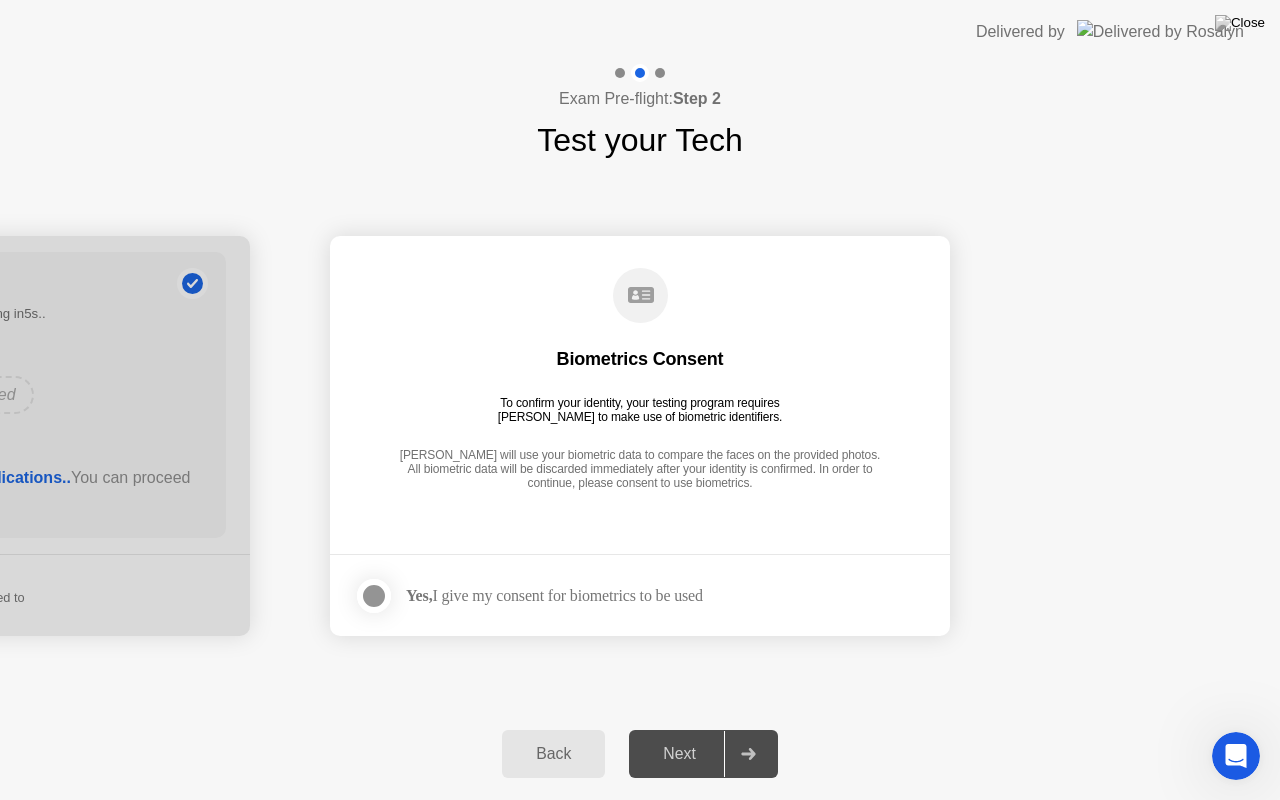 click on "[PERSON_NAME] will use your biometric data to compare the faces on the provided photos. All biometric data will be discarded immediately after your identity is confirmed. In order to continue, please consent to use biometrics." 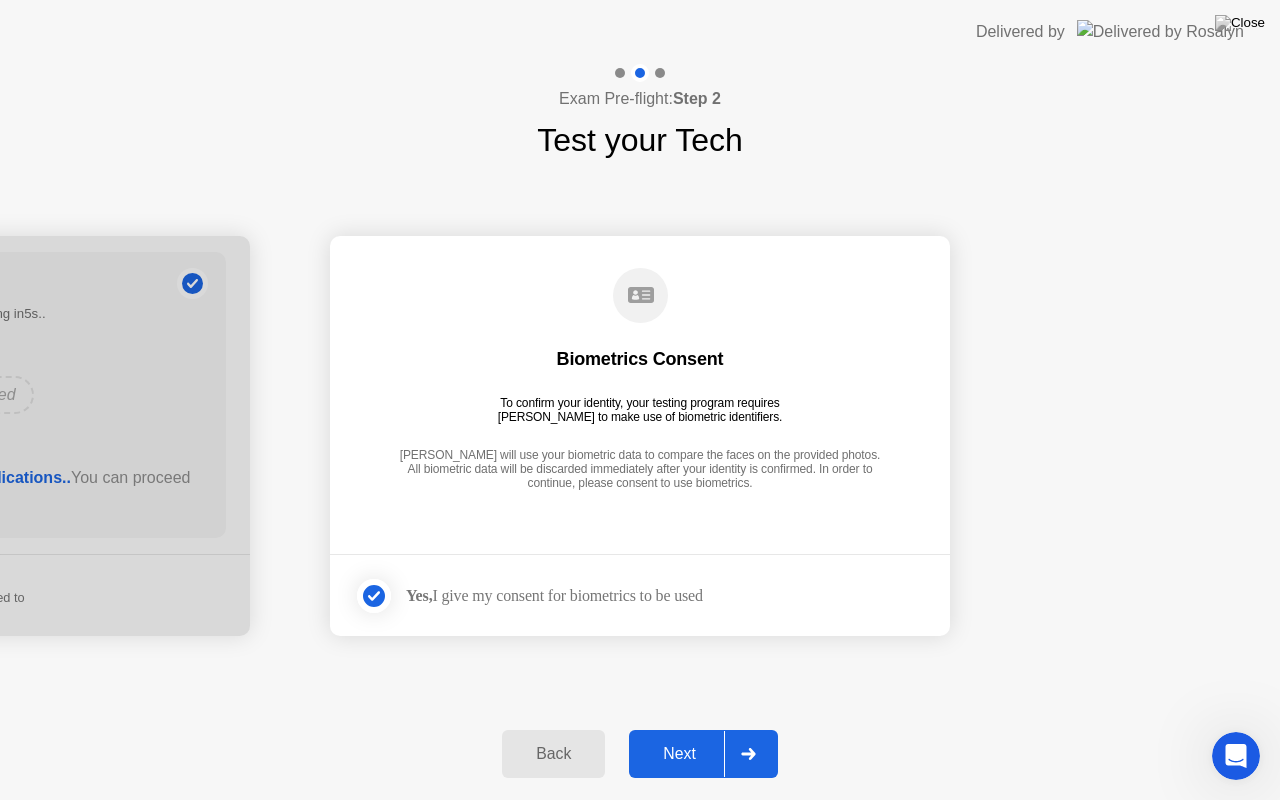click on "Next" 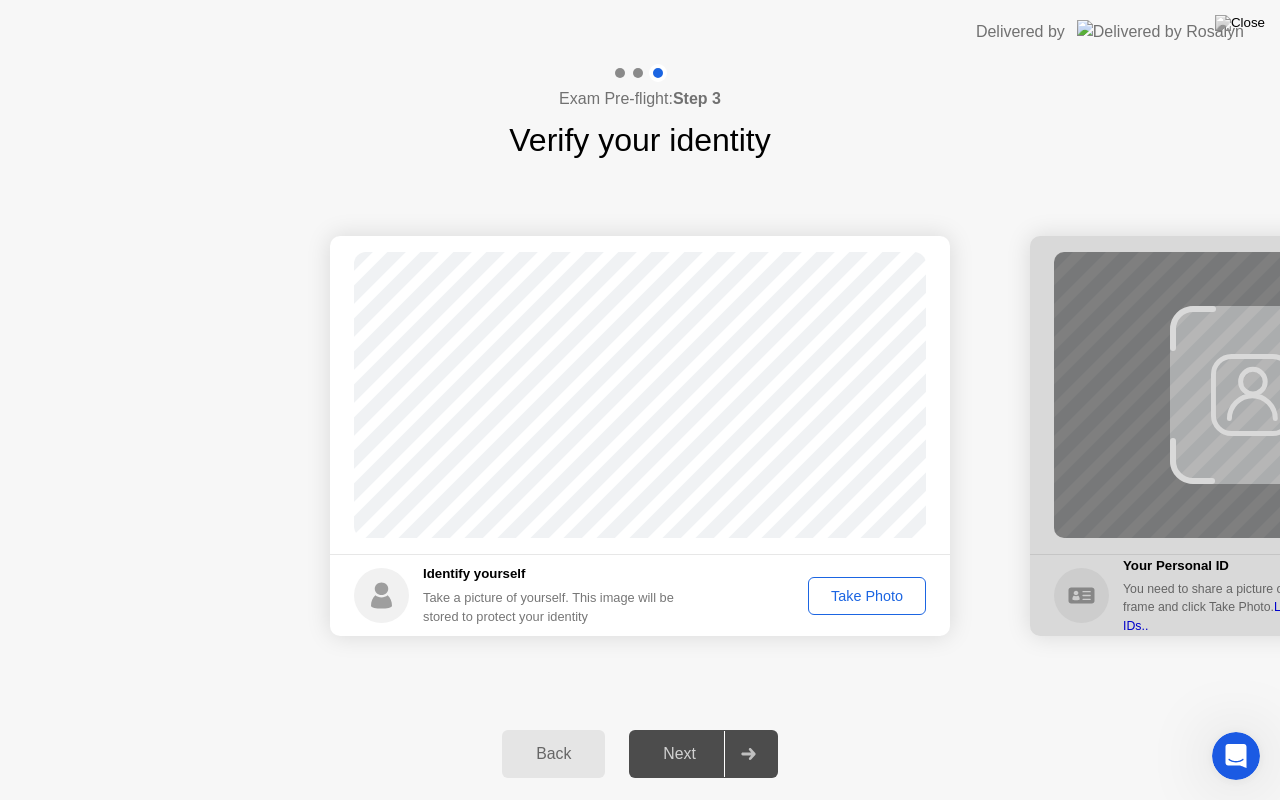click on "Take Photo" 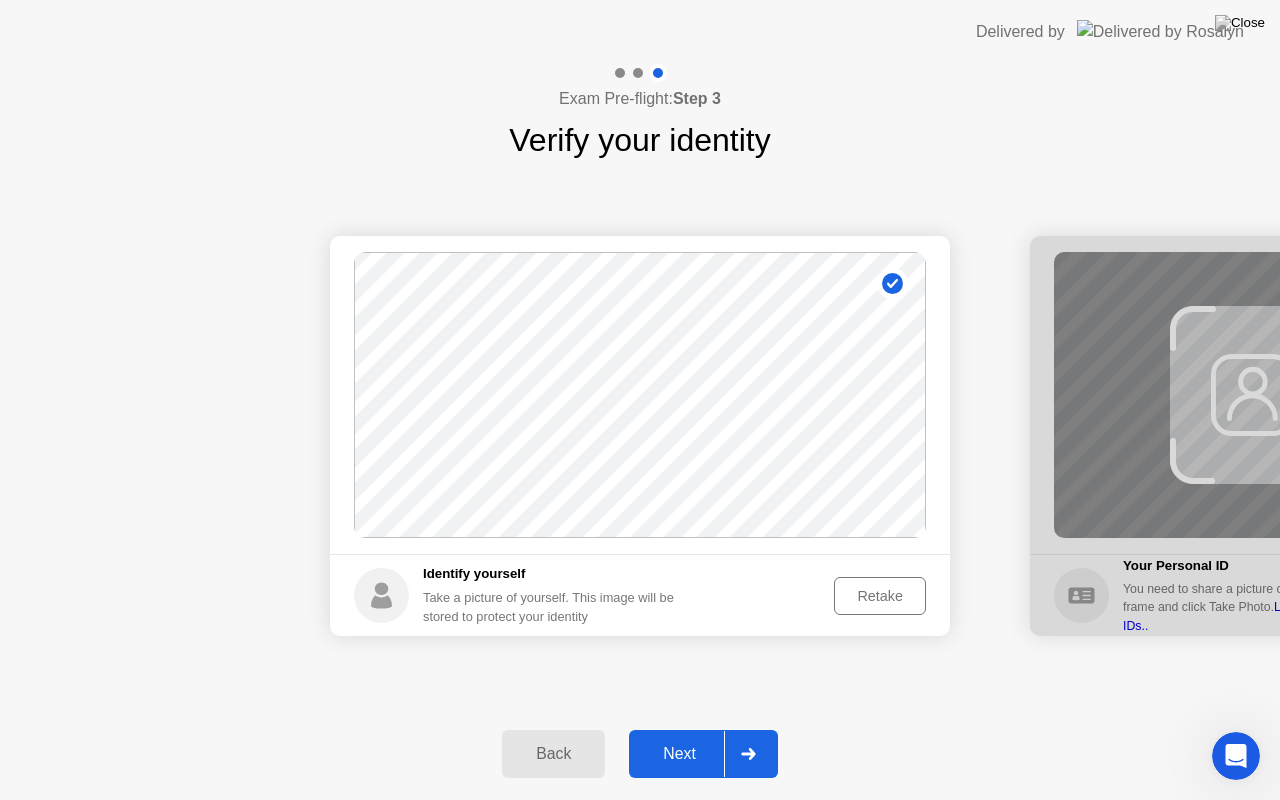 click on "Next" 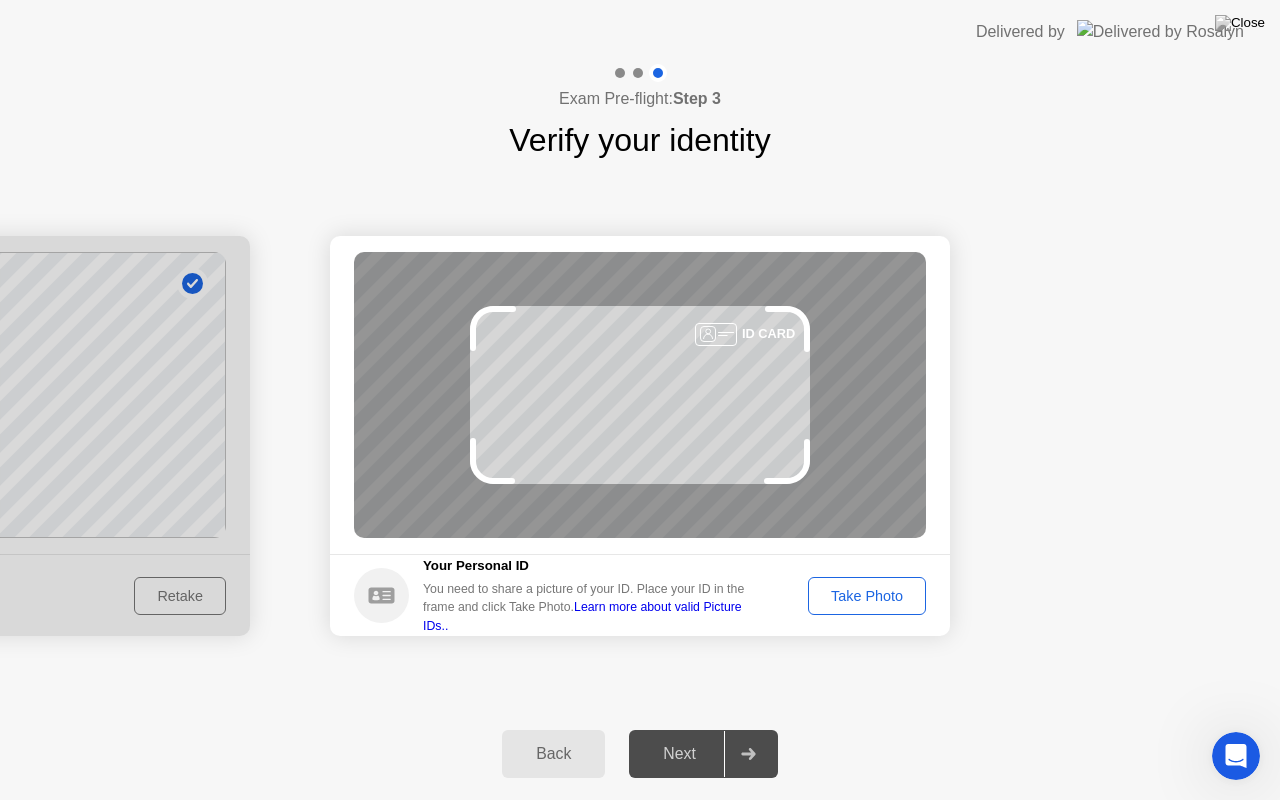 click on "Take Photo" 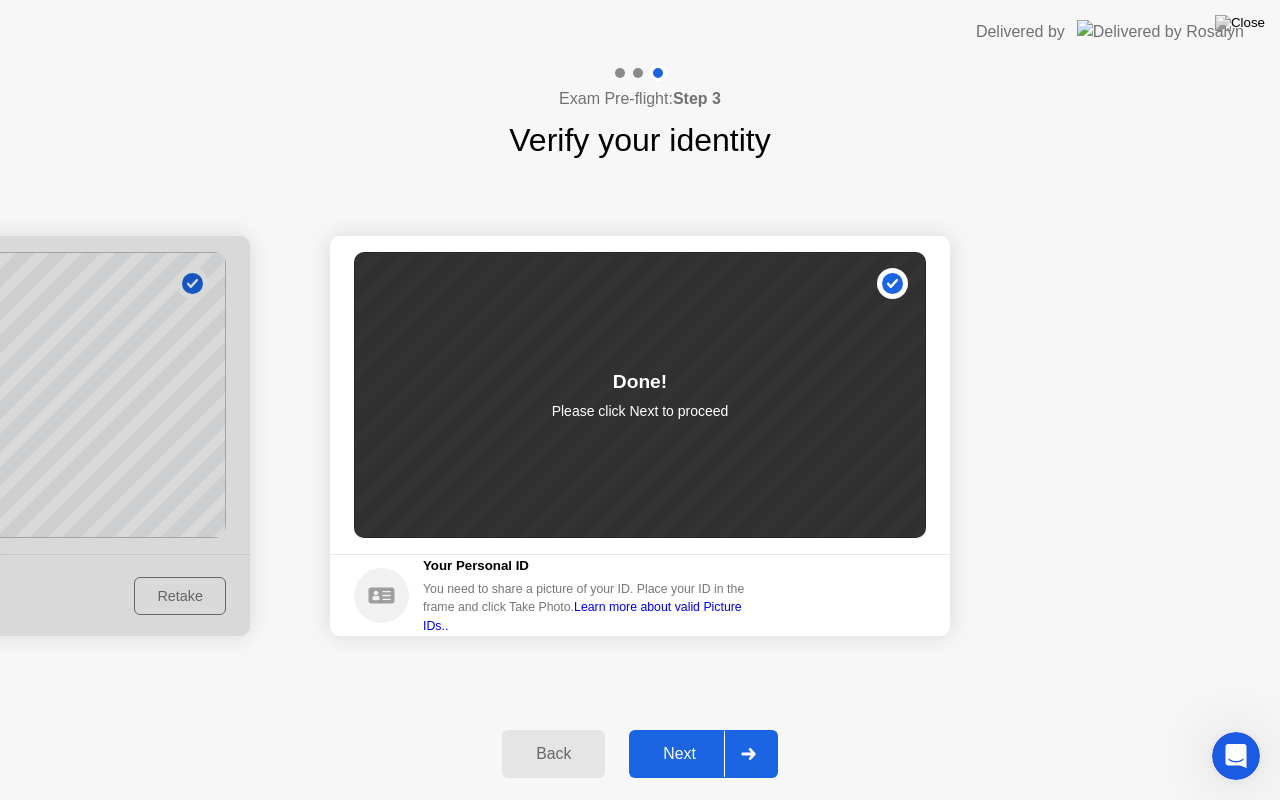 click on "Next" 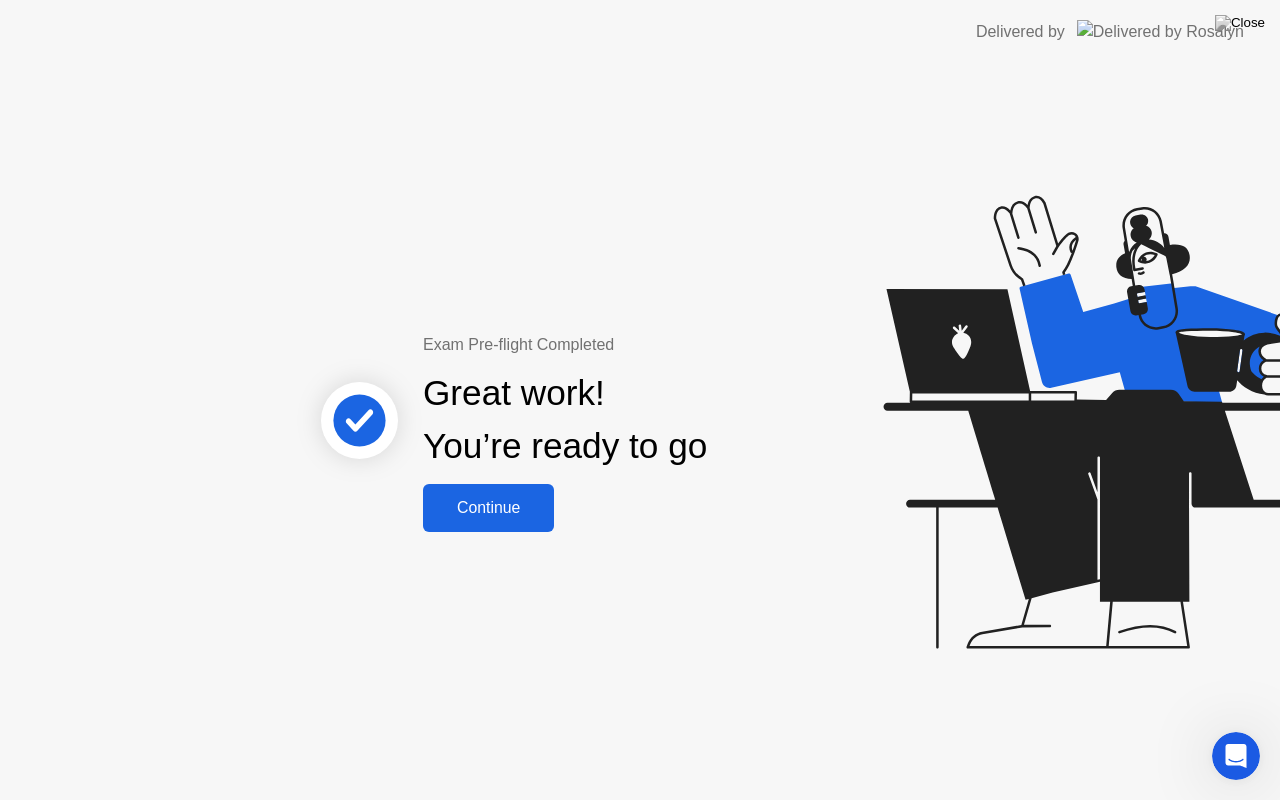 click on "Continue" 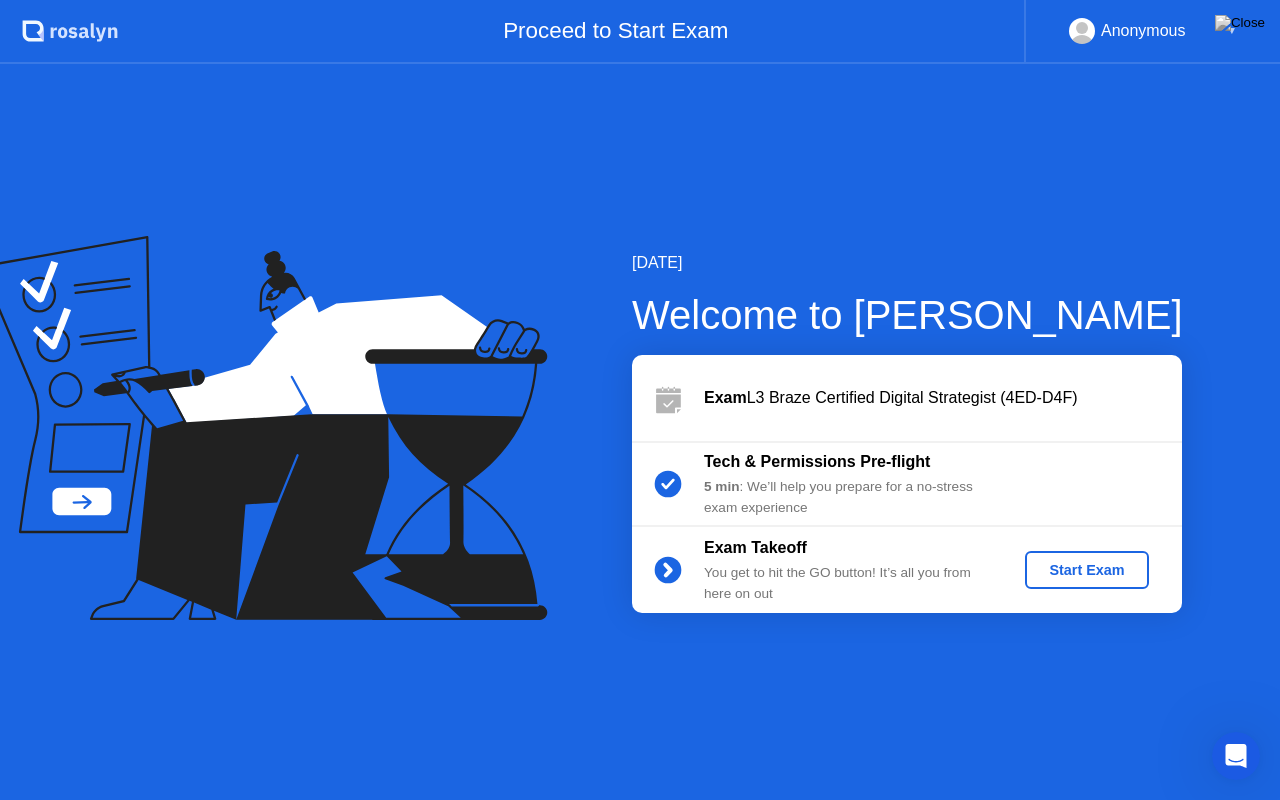 click on "Start Exam" 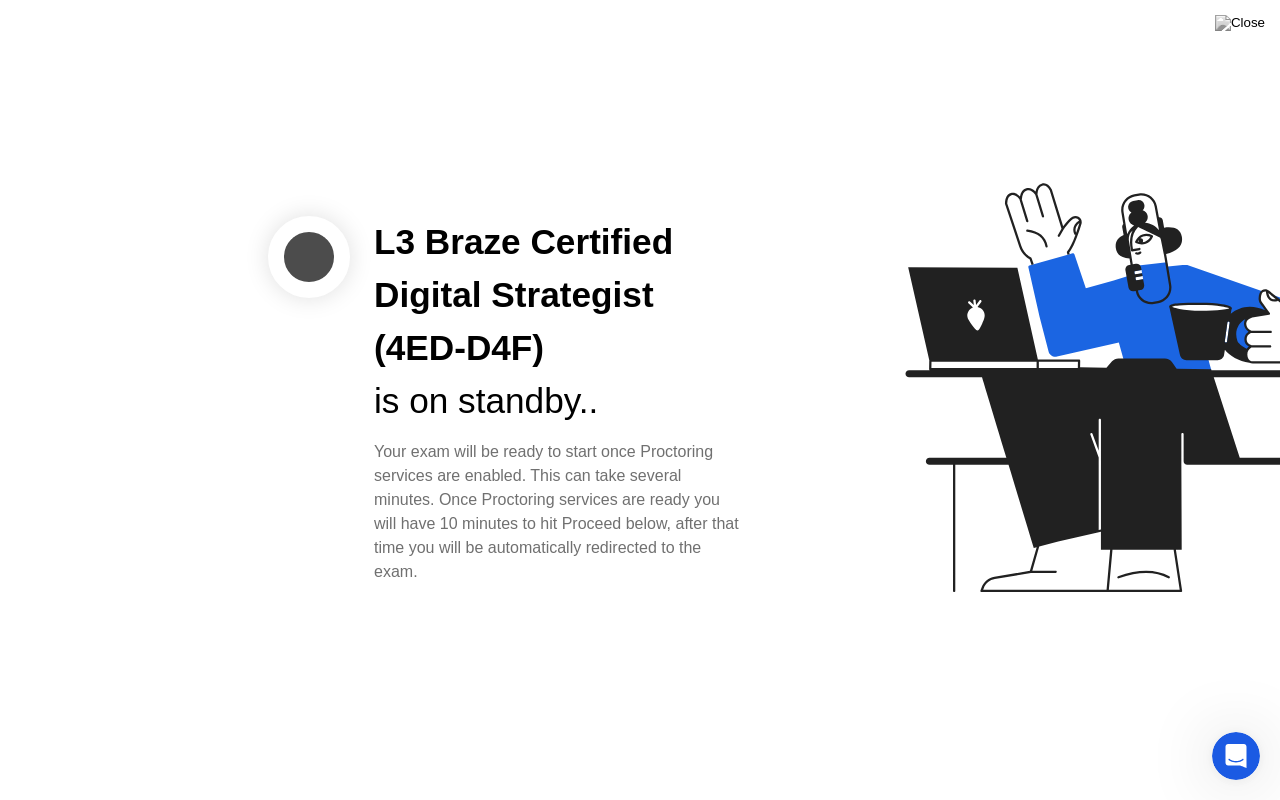 click on "L3 Braze Certified Digital Strategist (4ED-D4F) is on standby..   Your exam will be ready to start once Proctoring services are enabled. This can take several minutes. Once Proctoring services are ready you will have 10 minutes to hit Proceed below, after that time you will be automatically redirected to the exam." 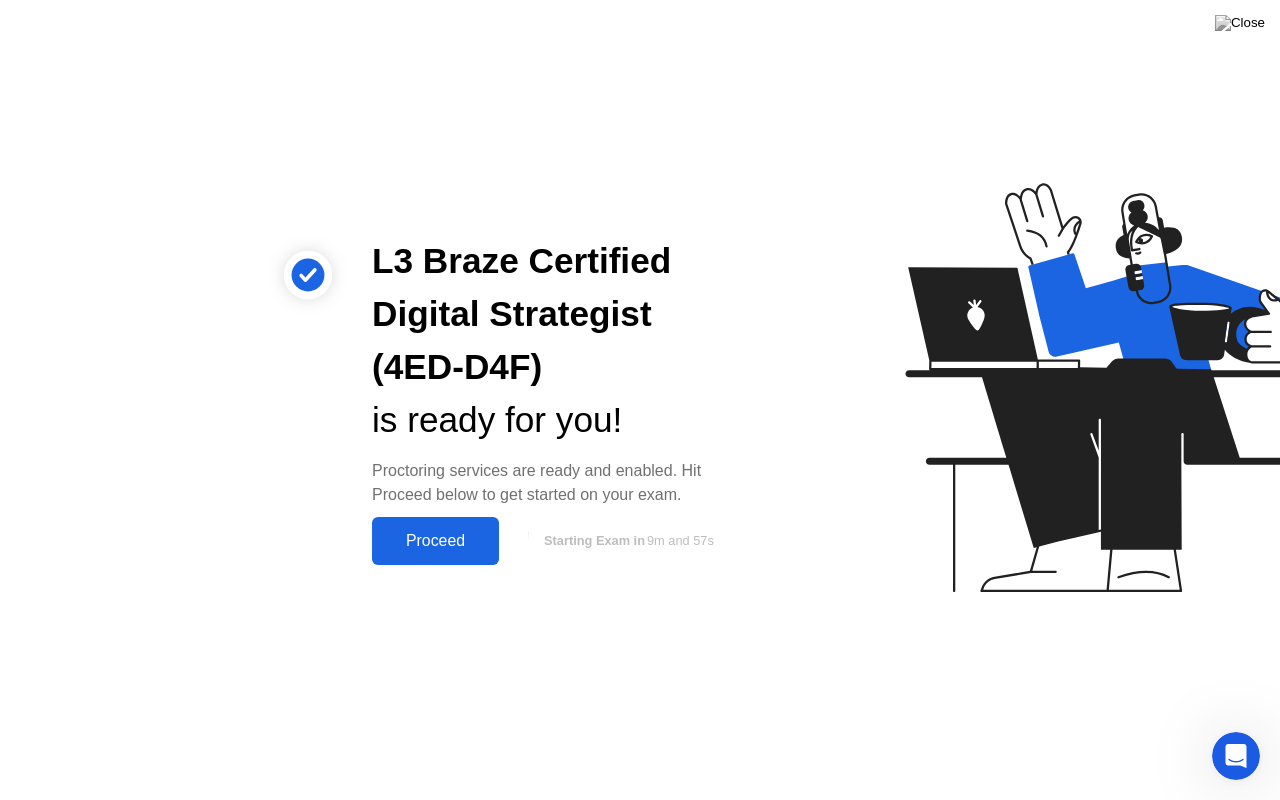 click on "Proceed" 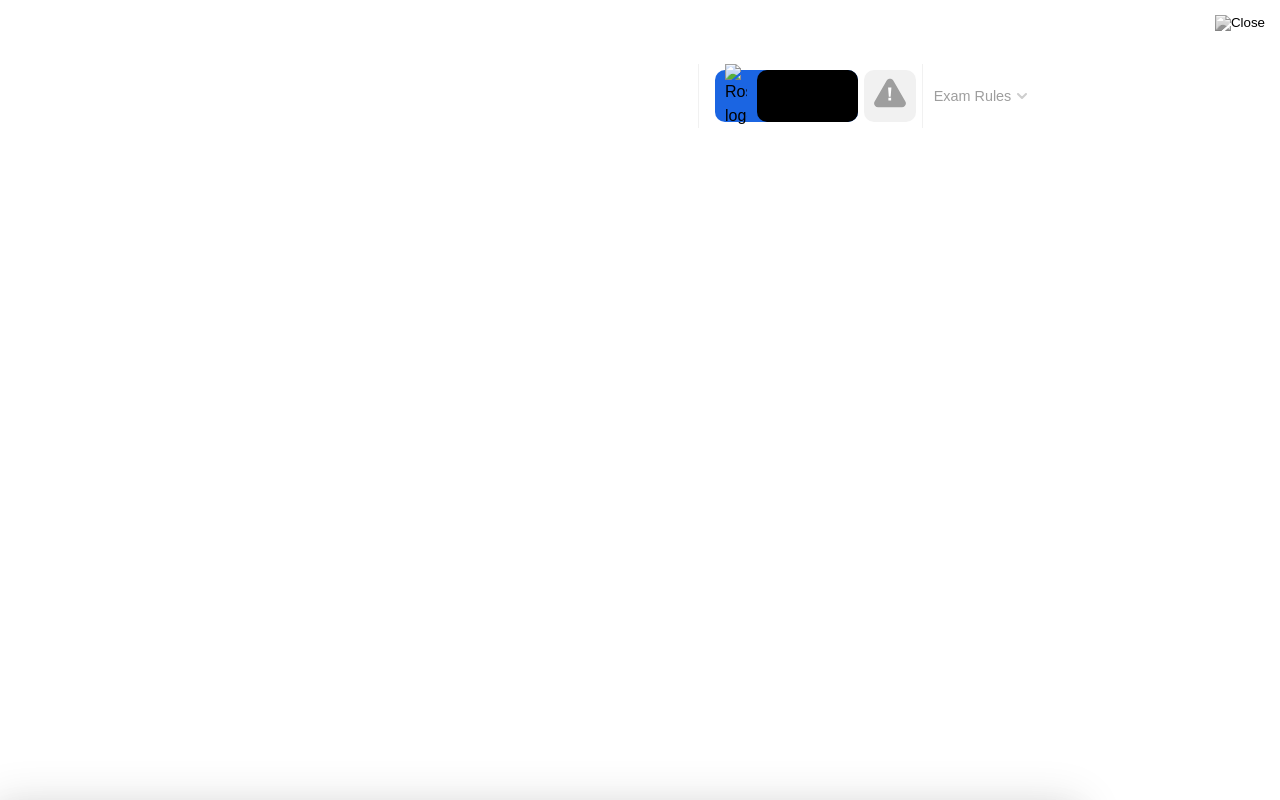 click on "Got it!" at bounding box center [629, 1365] 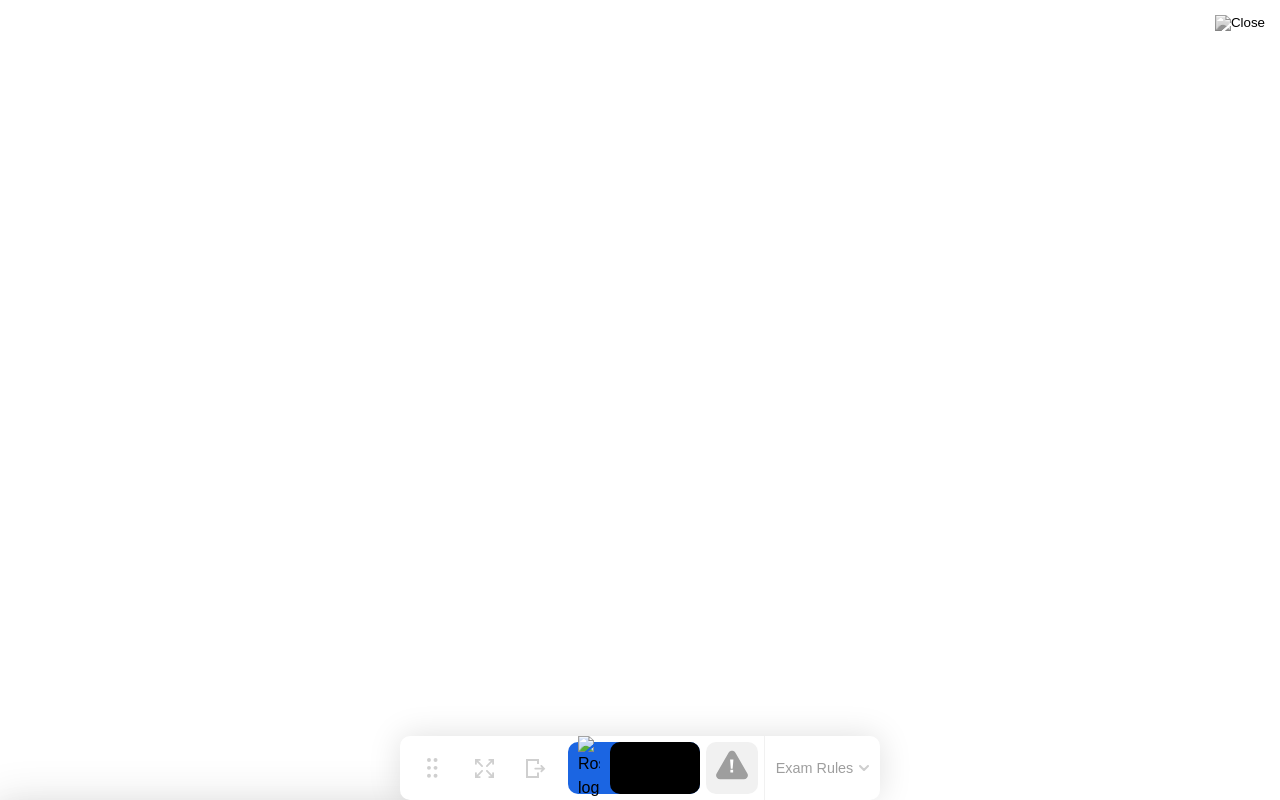 click at bounding box center [640, 1690] 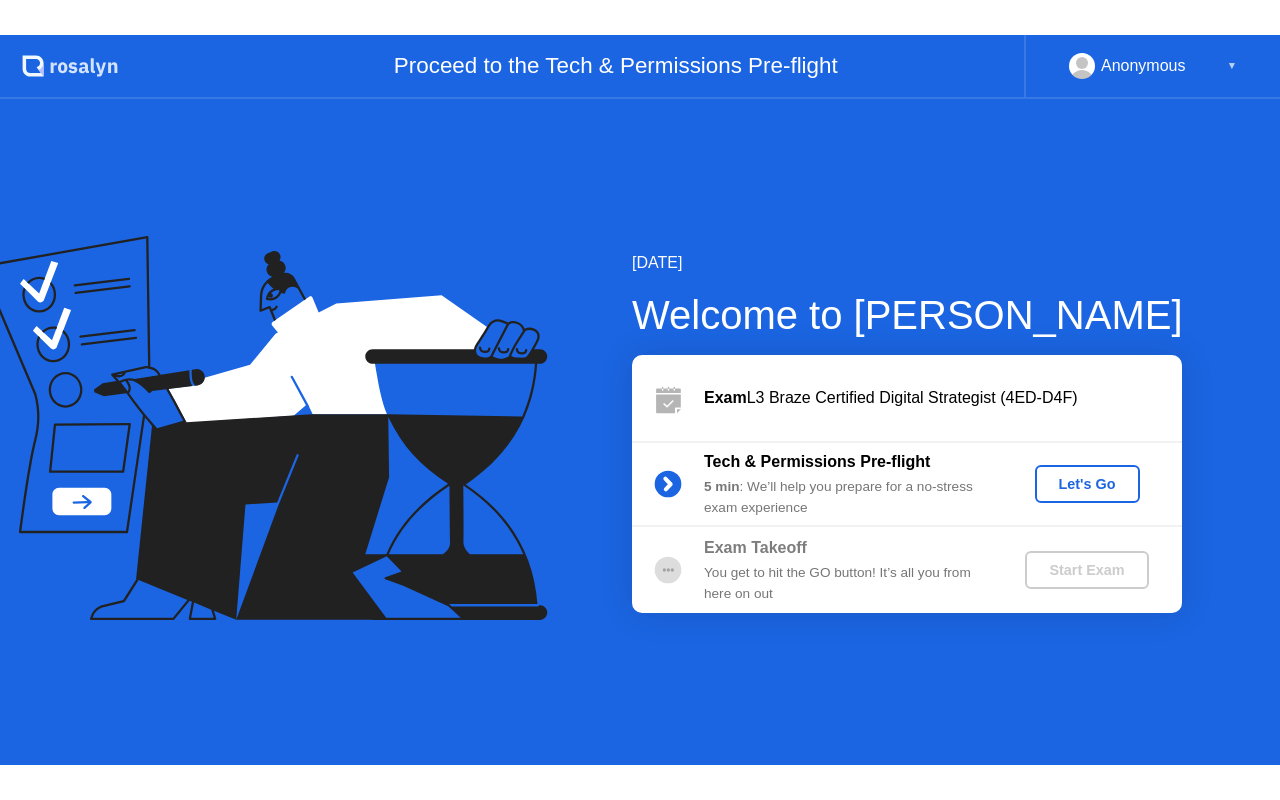 scroll, scrollTop: 0, scrollLeft: 0, axis: both 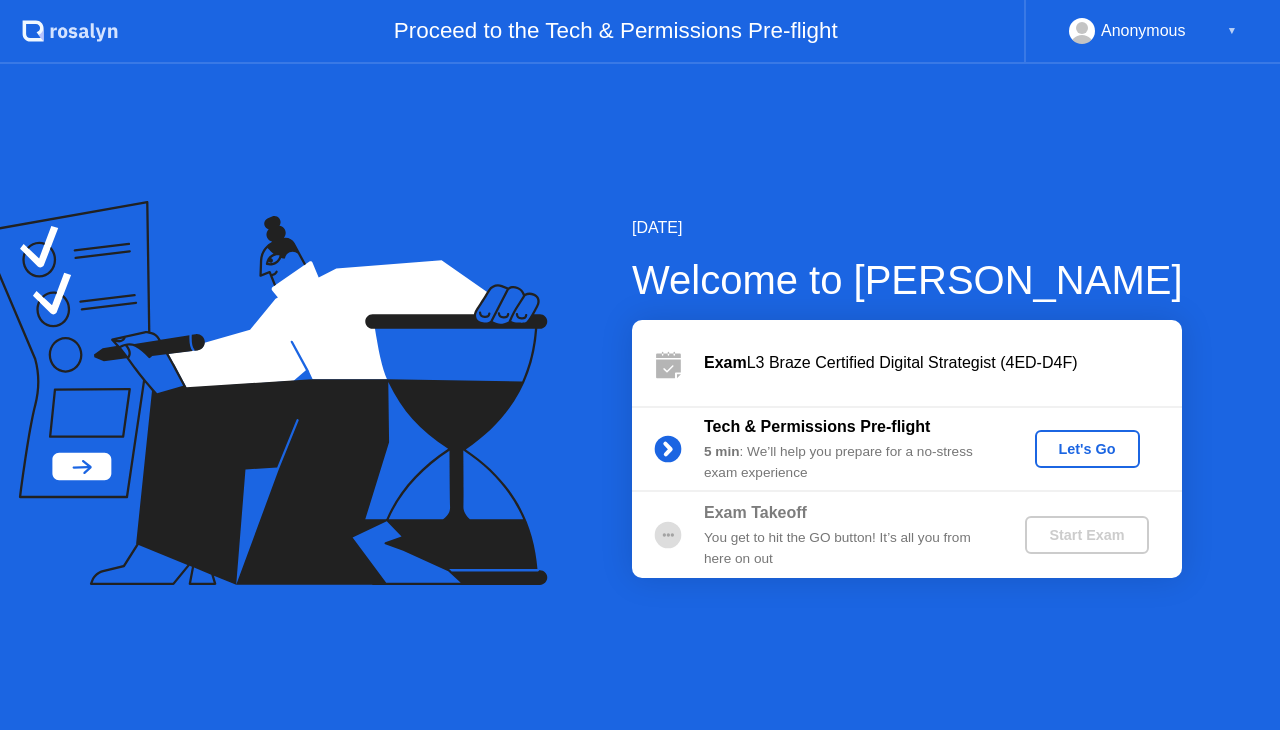 click on "Let's Go" 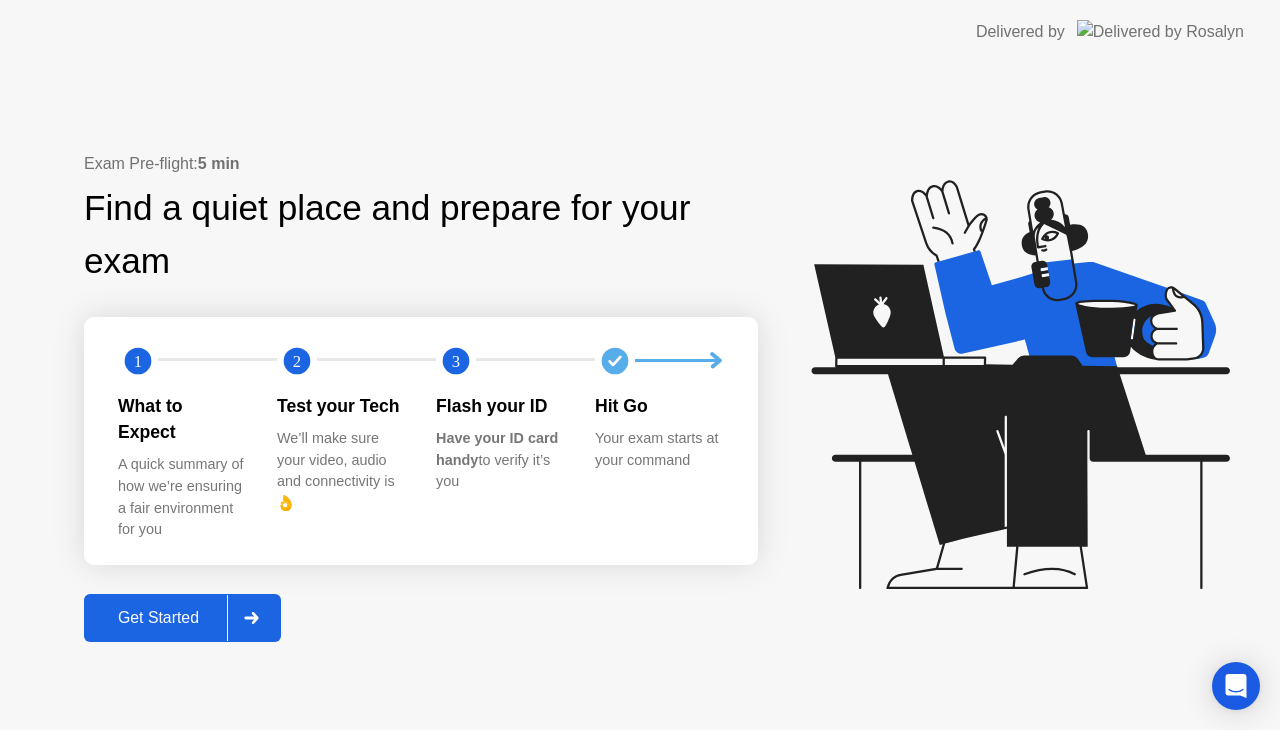 click on "Get Started" 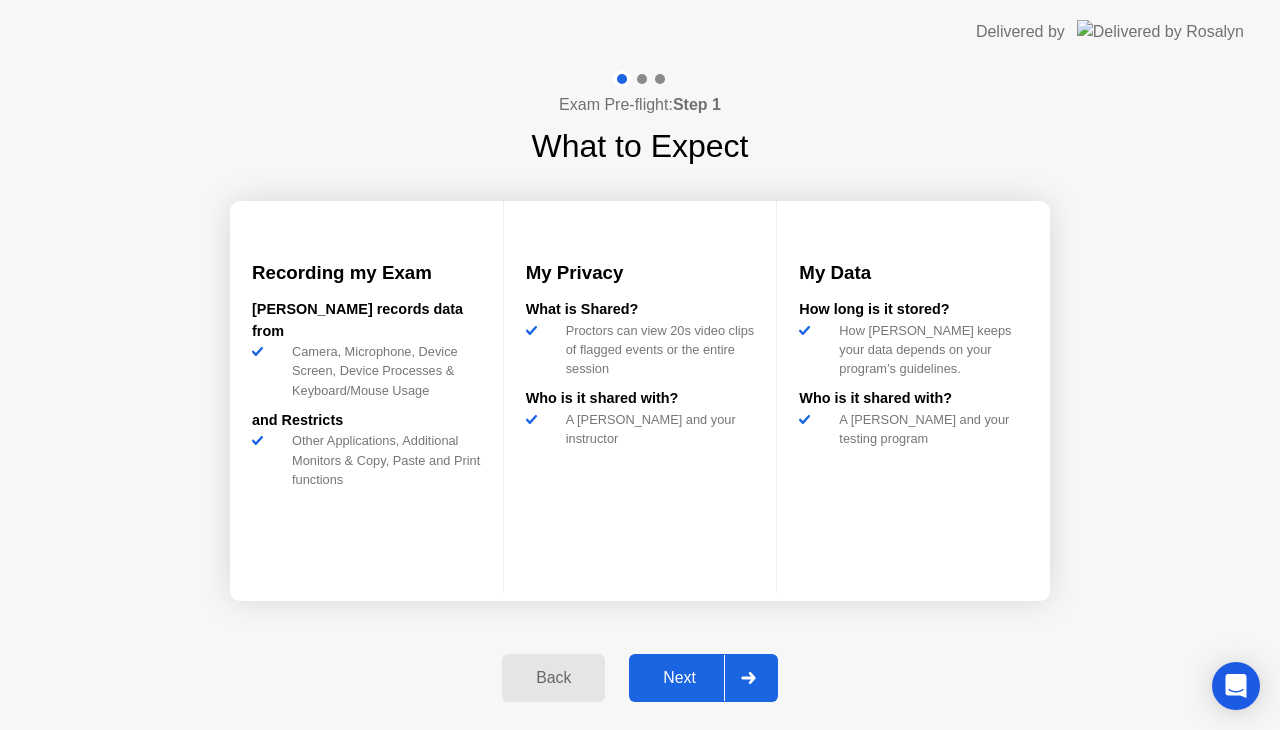 click on "Next" 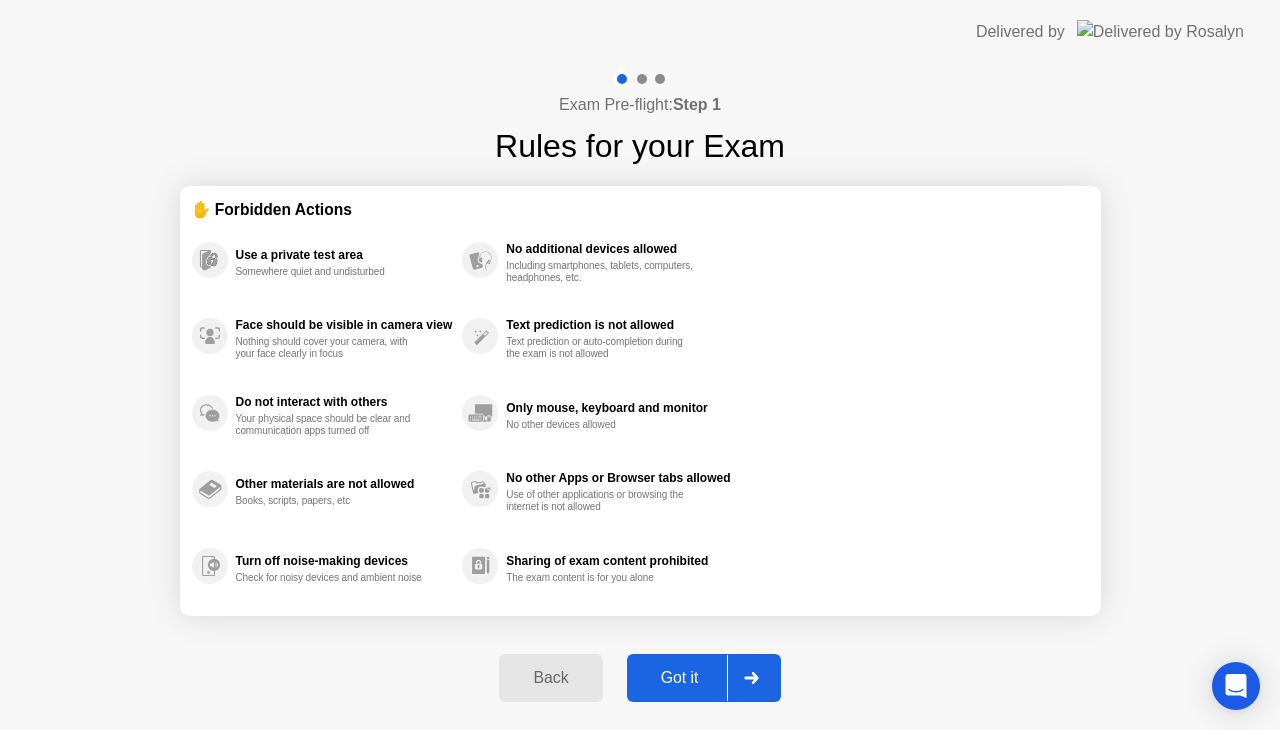 click on "Got it" 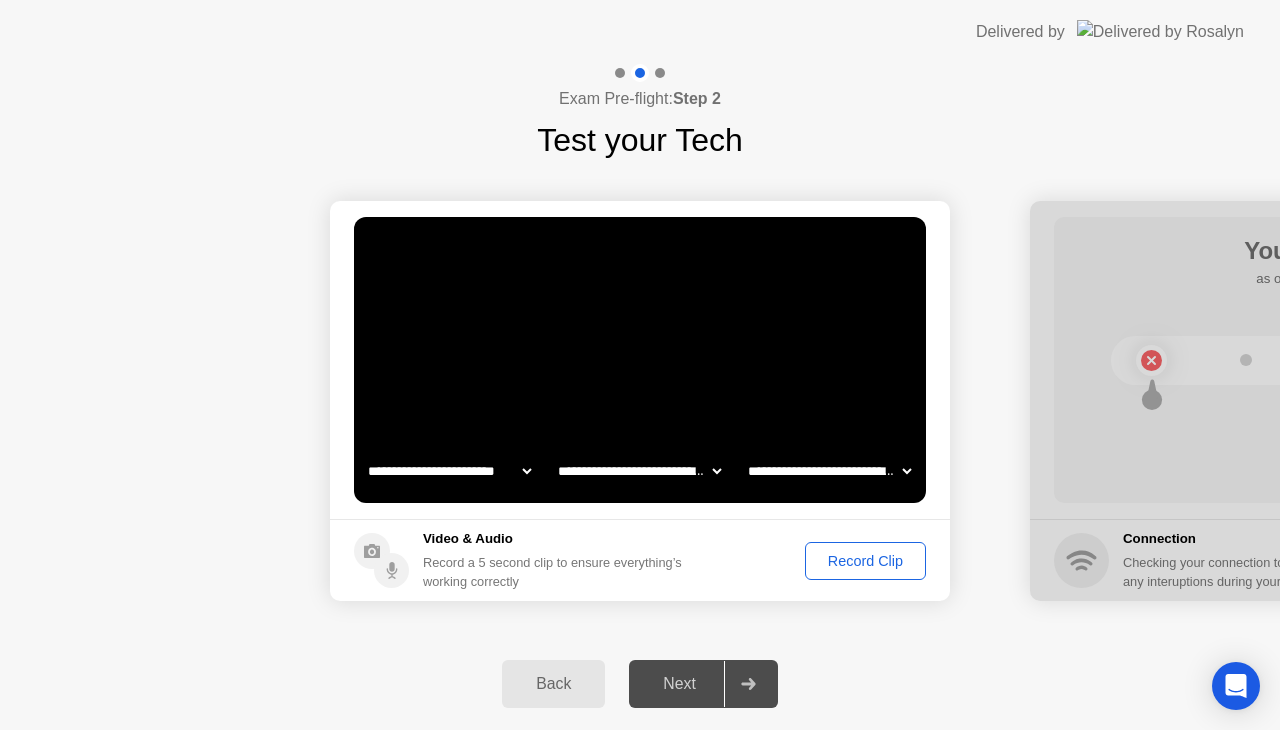 click on "Record Clip" 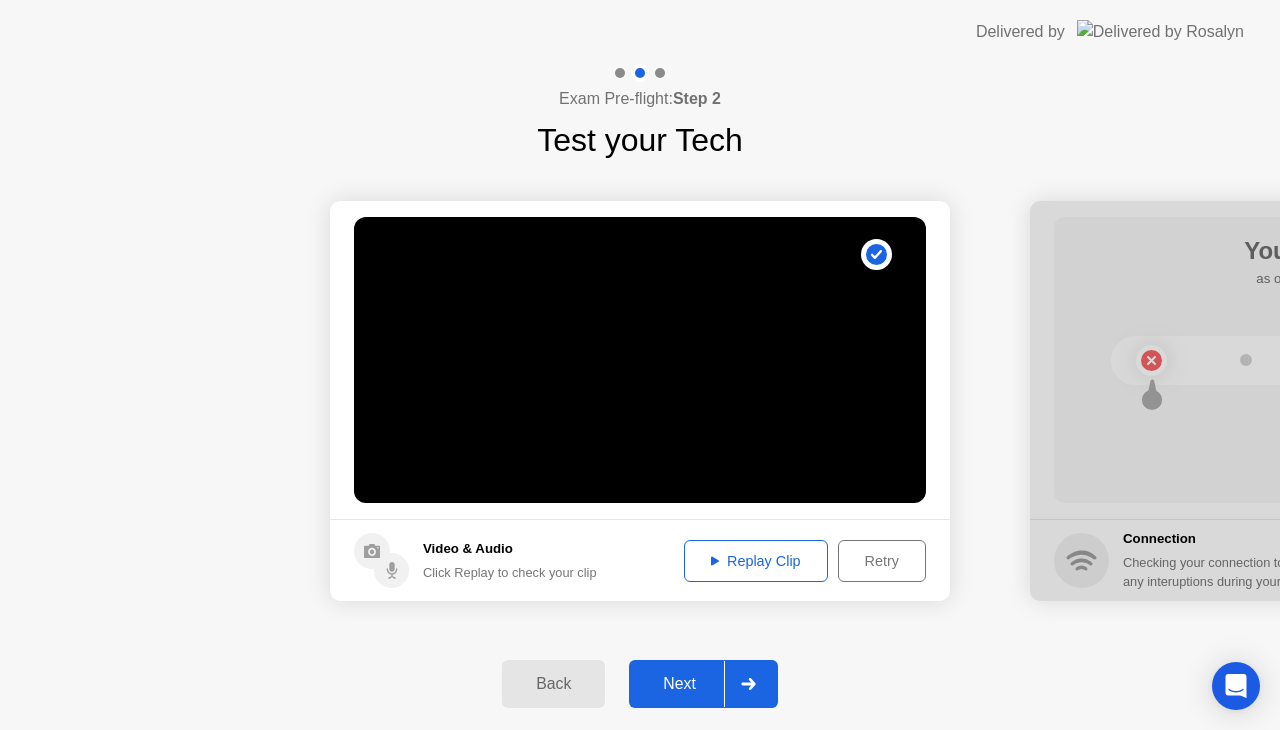 click on "Next" 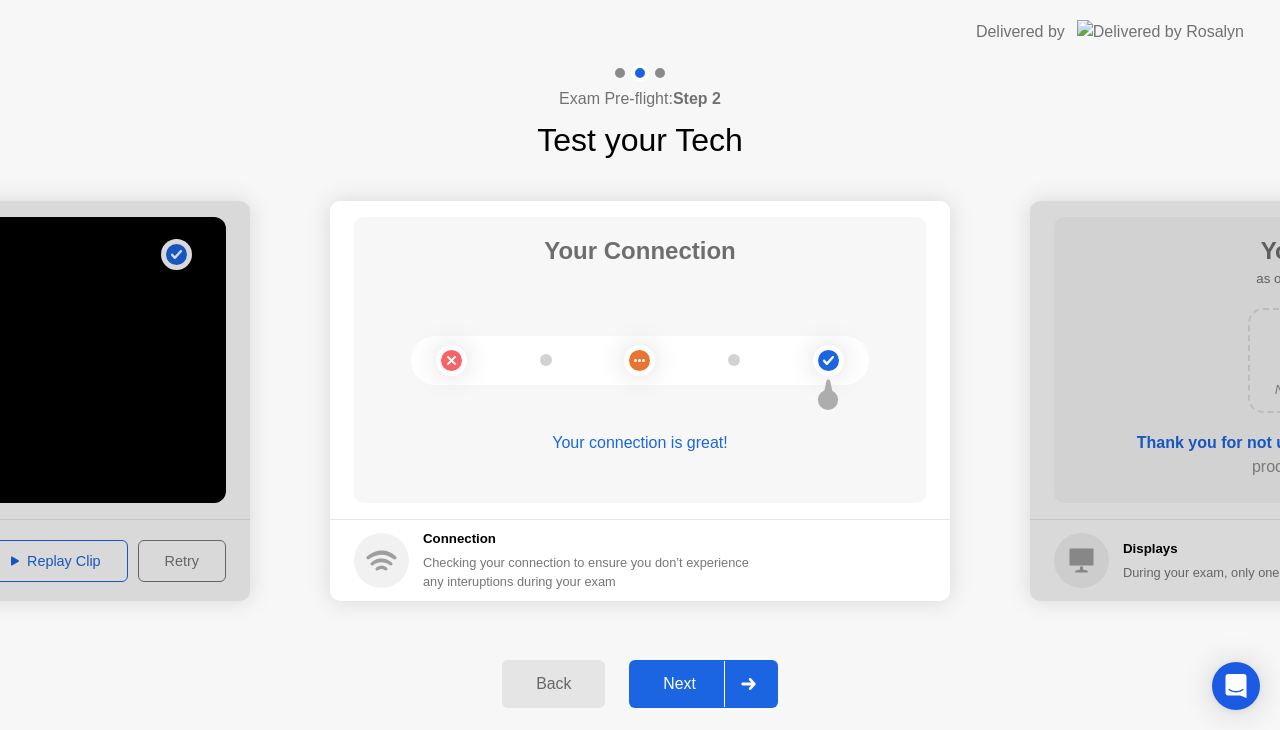 click on "Next" 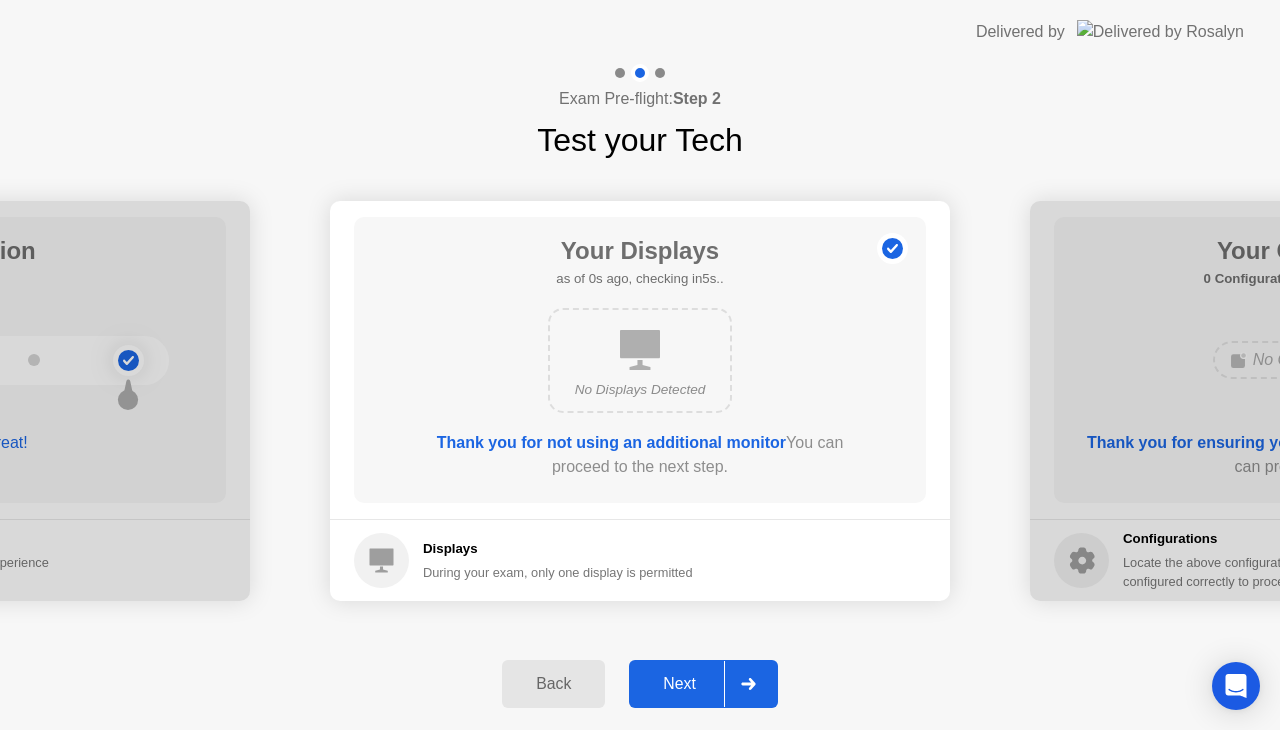click on "Next" 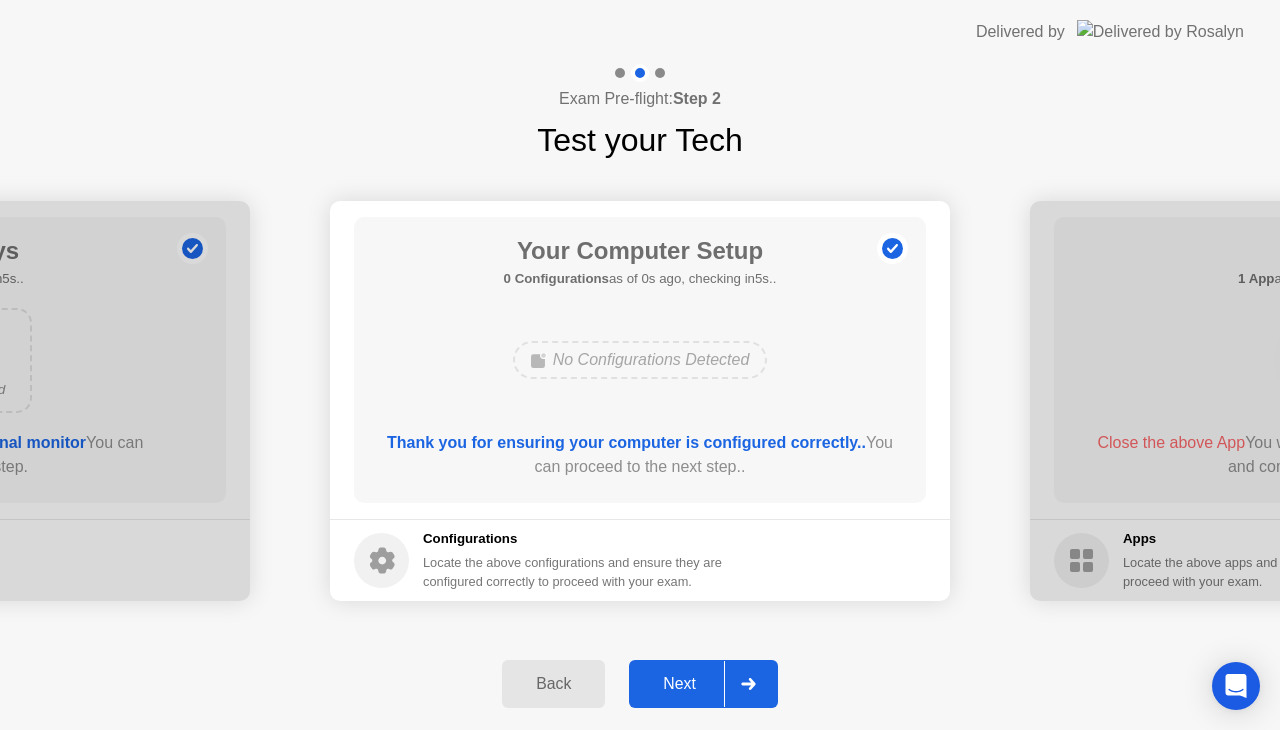 click on "Next" 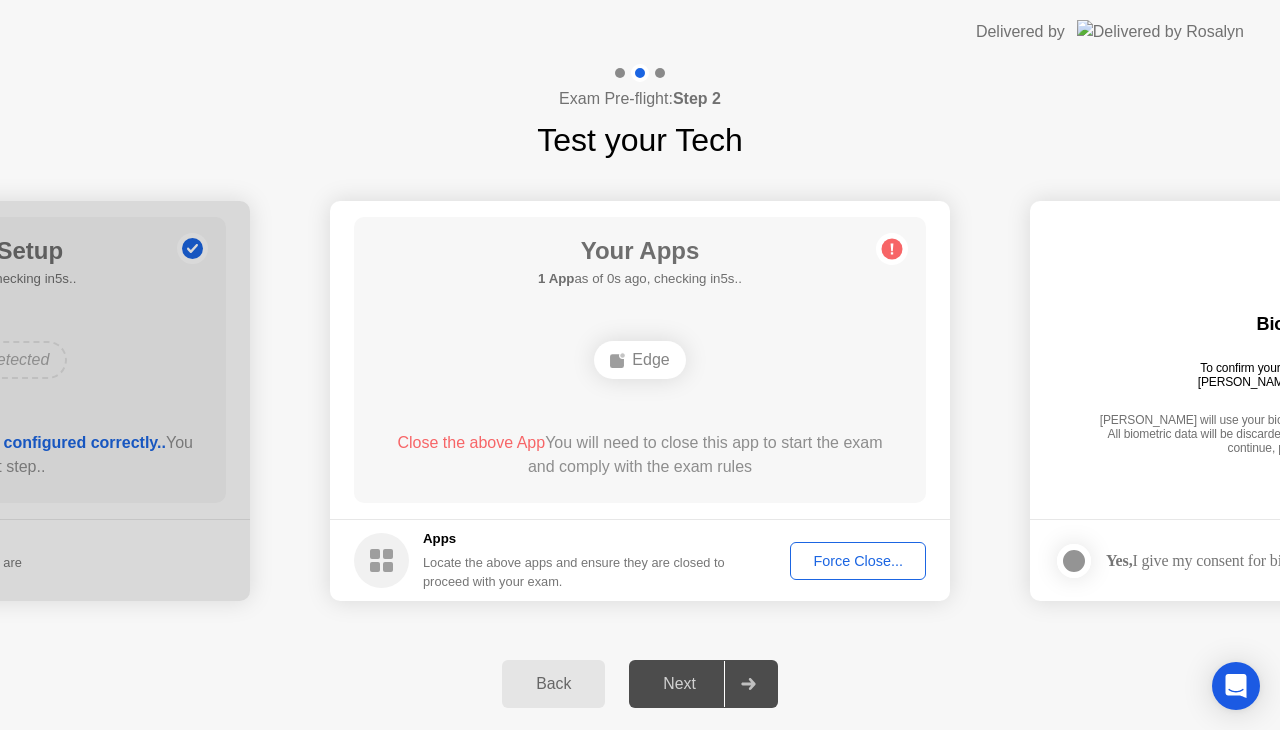 click on "Force Close..." 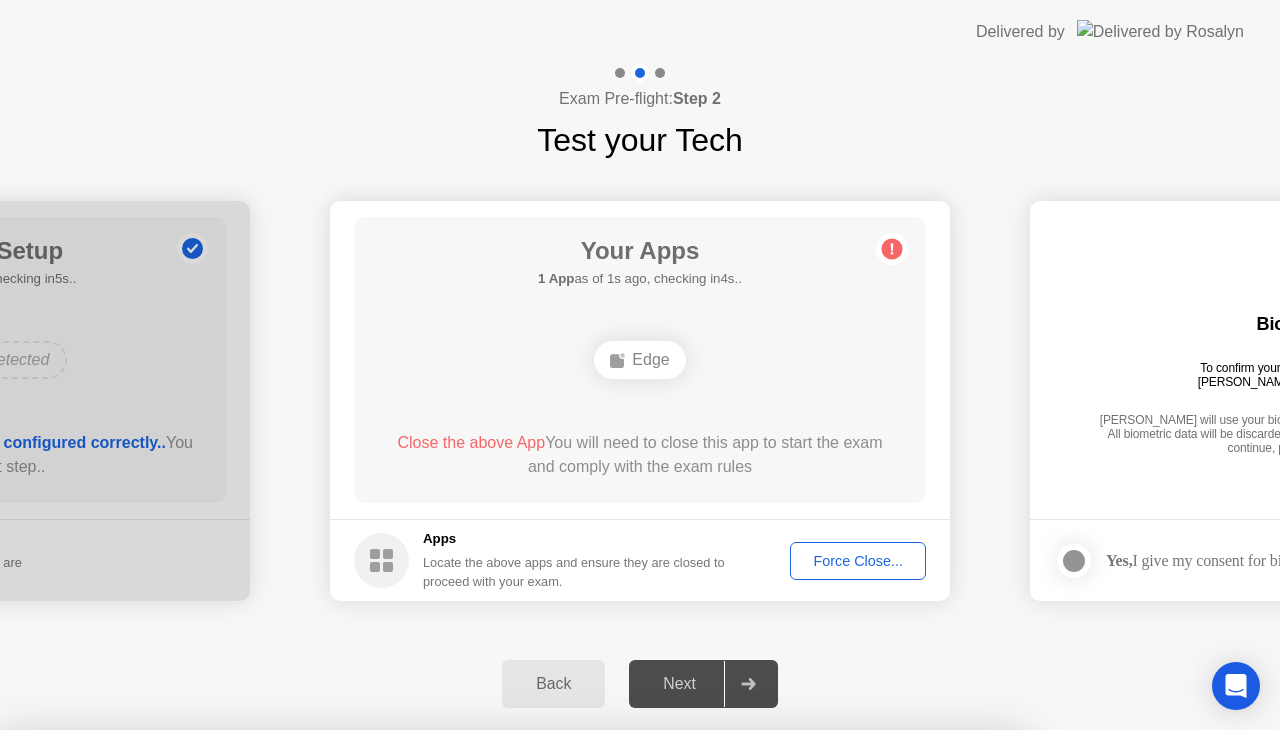 click on "Confirm" at bounding box center [579, 1006] 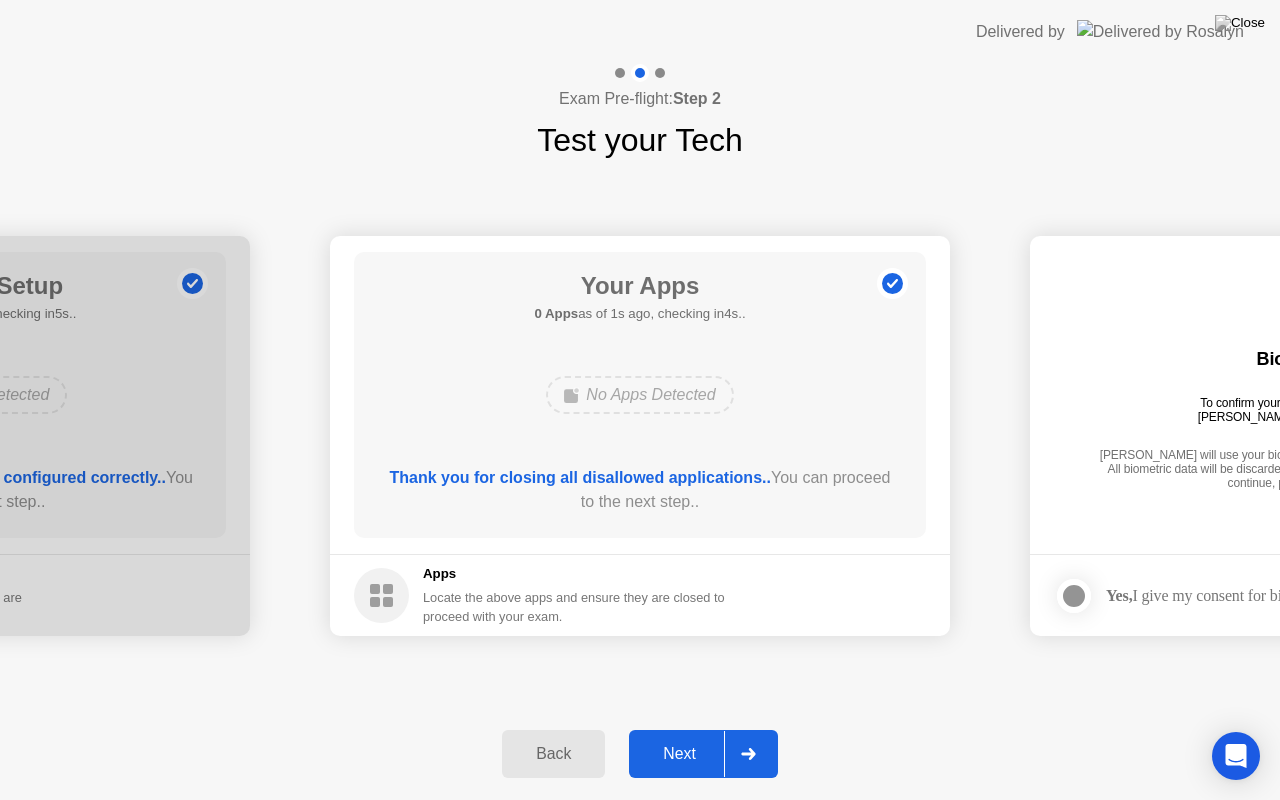 click on "Next" 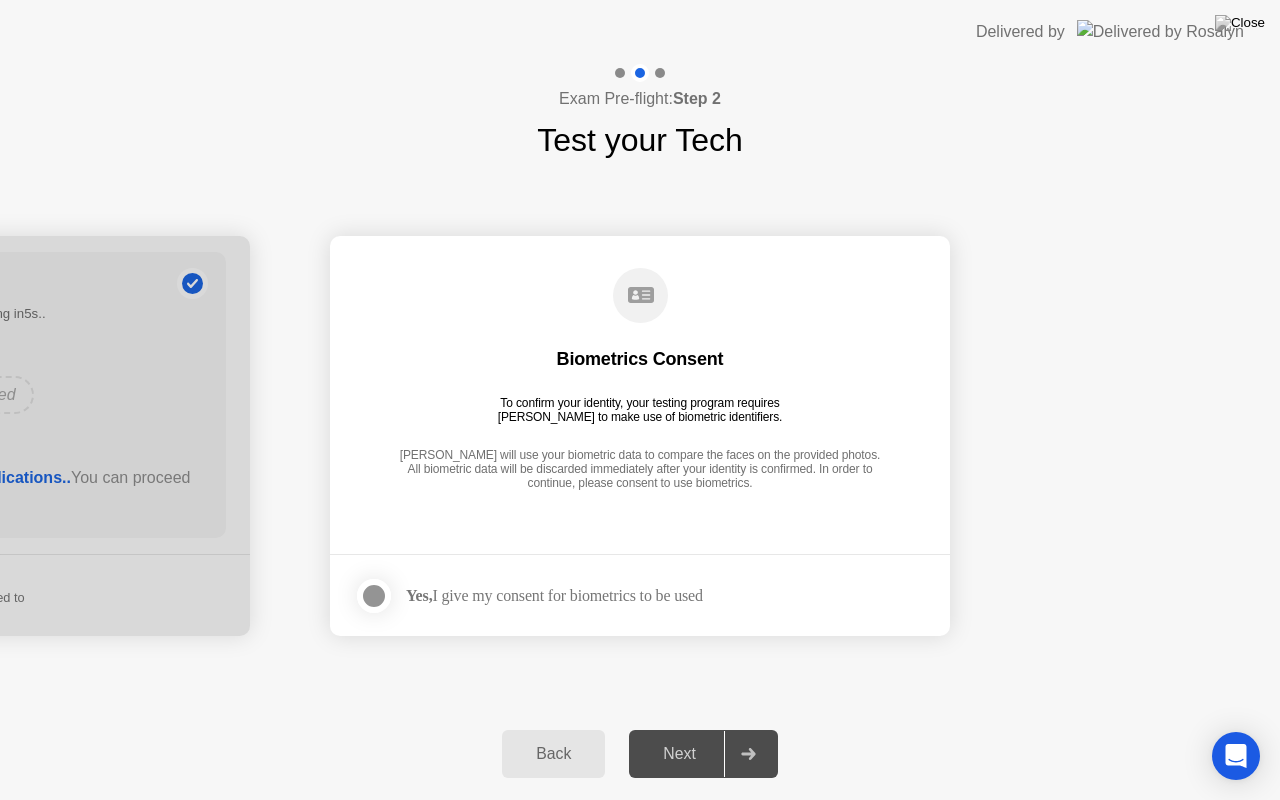 click 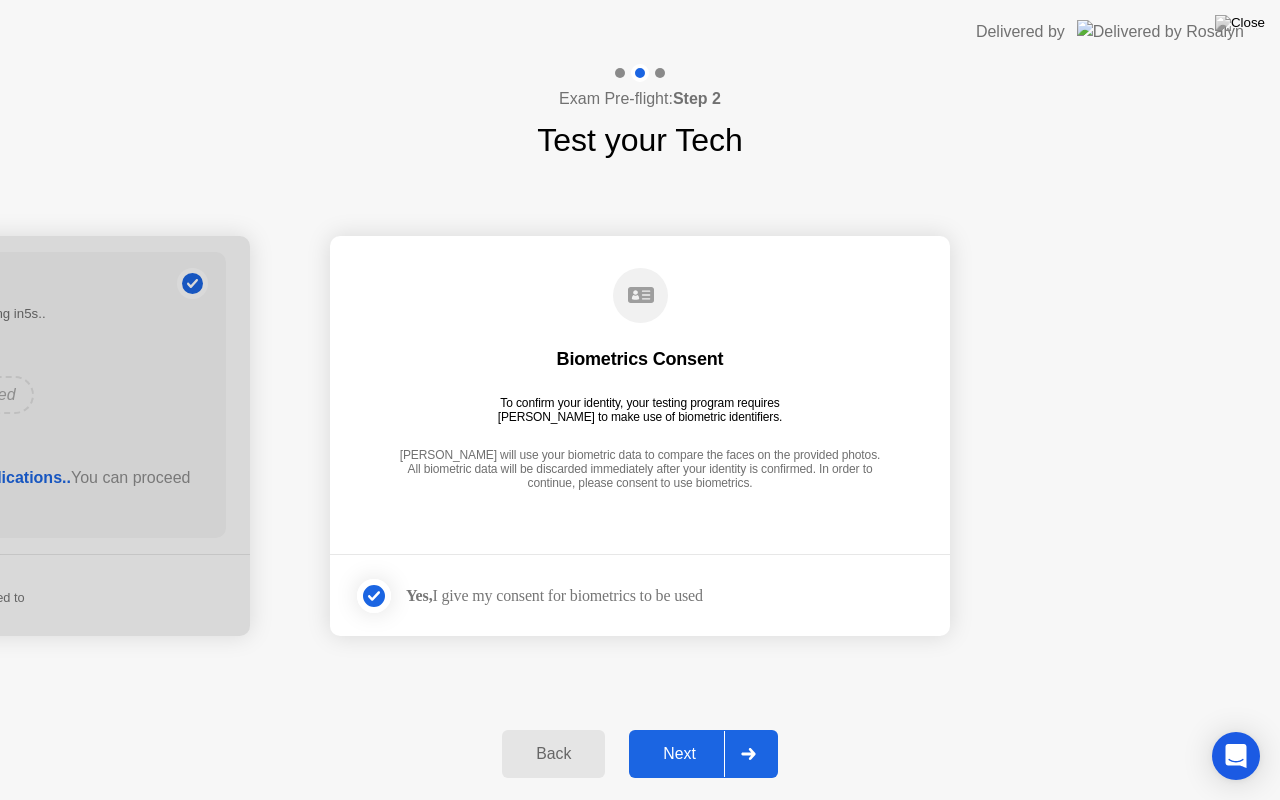 click on "Next" 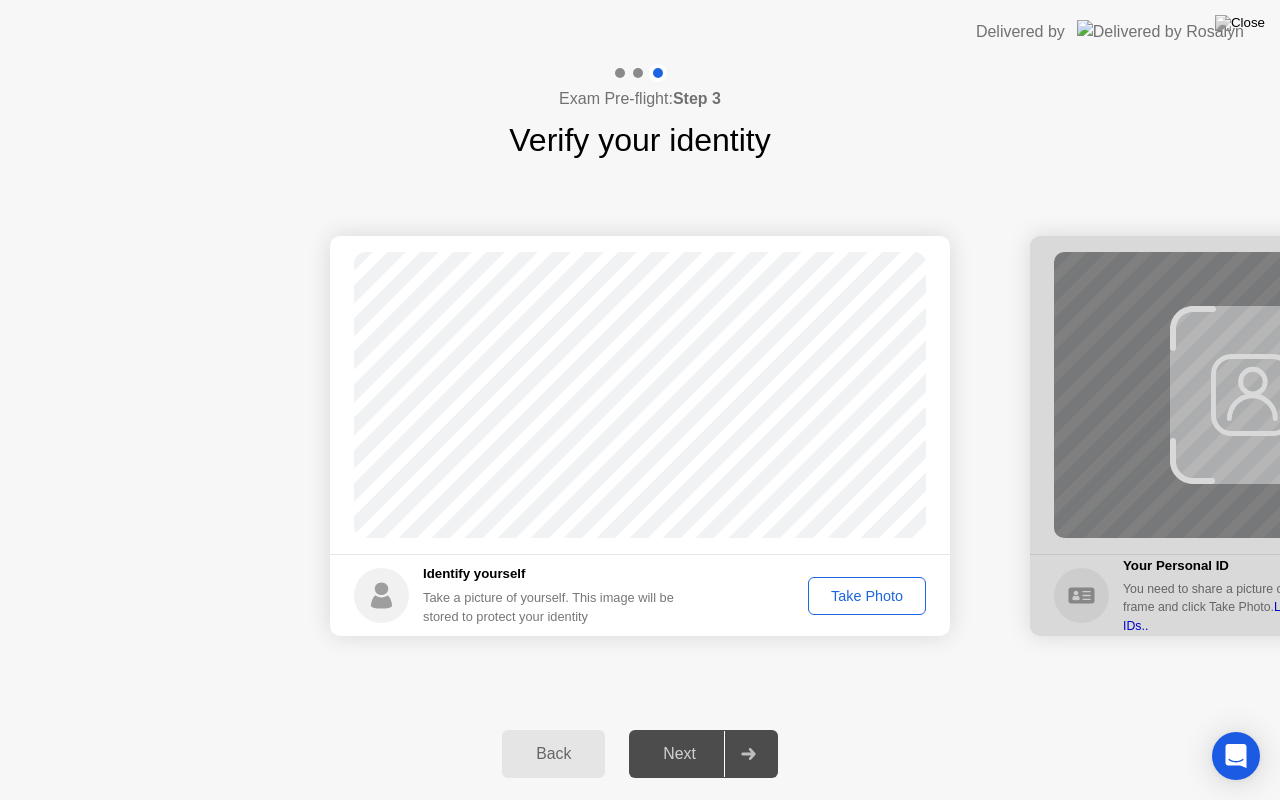 click on "Take Photo" 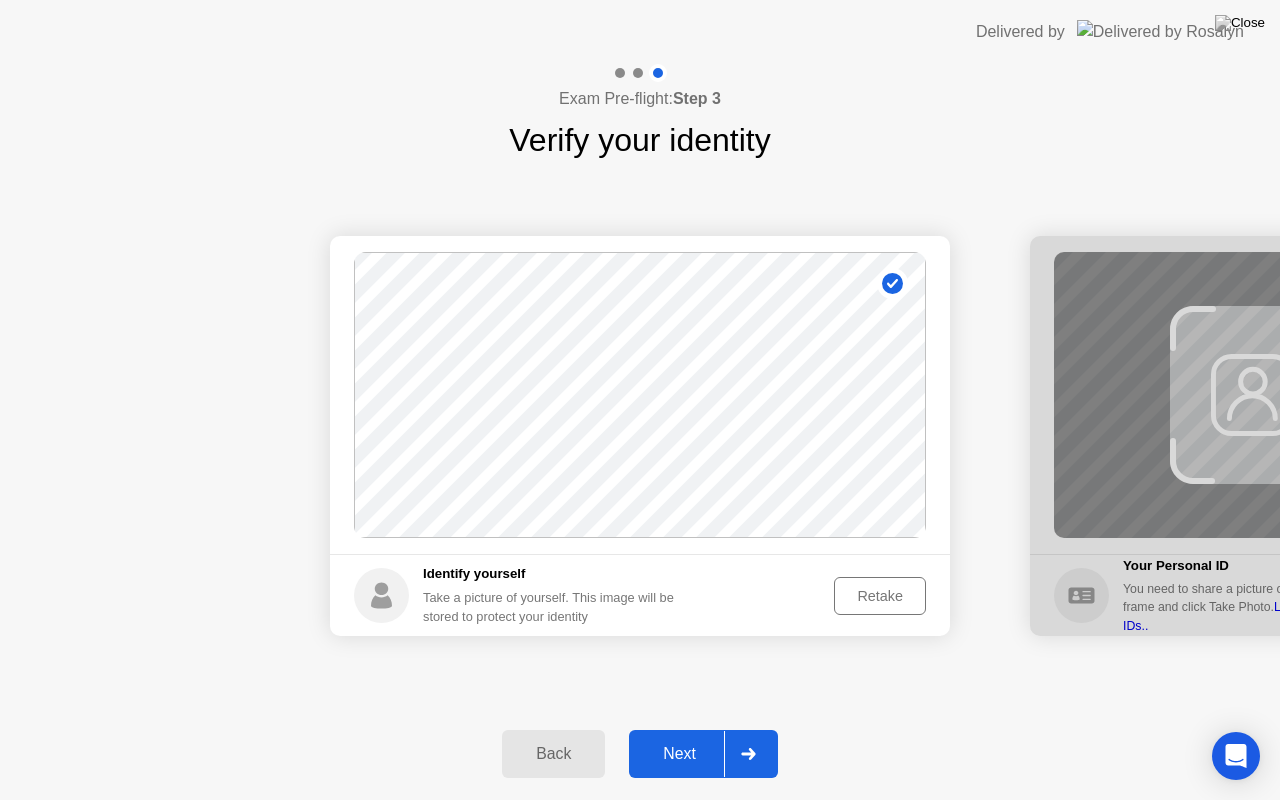 click on "Retake" 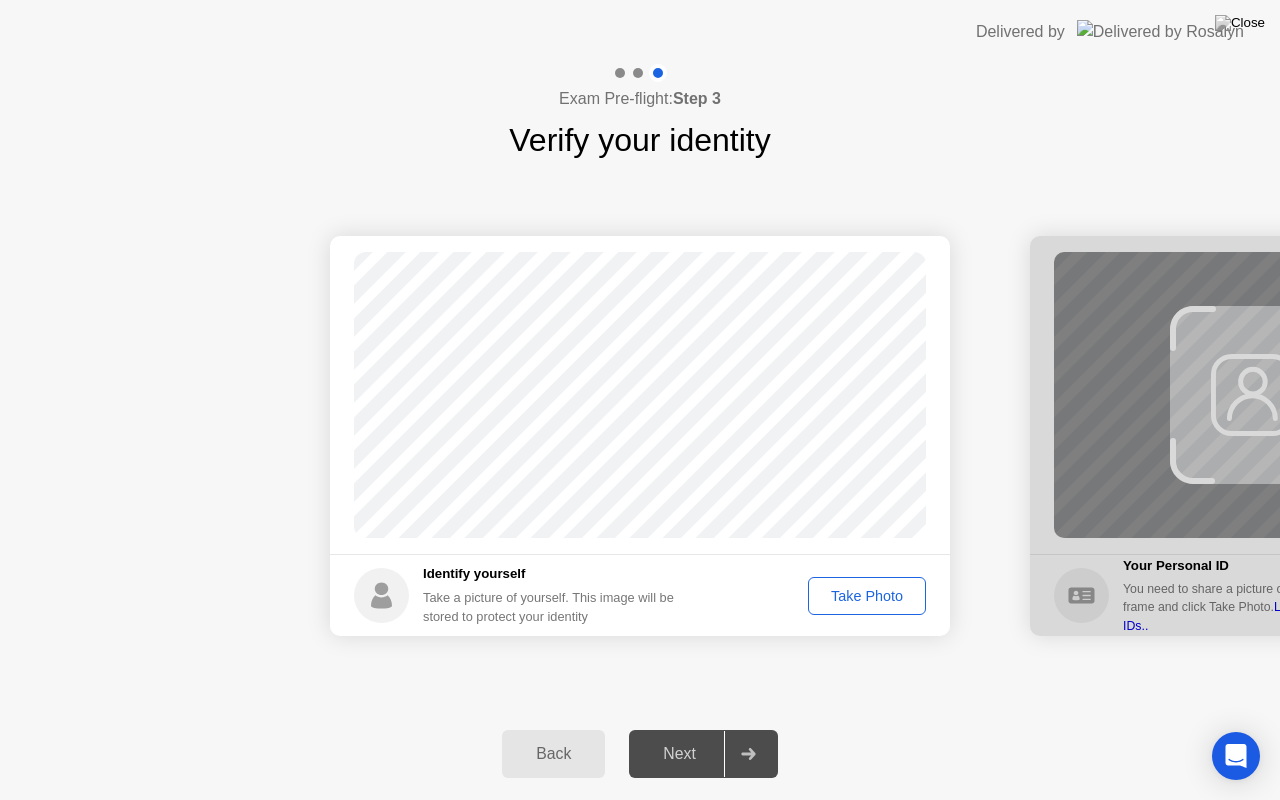 click on "Take Photo" 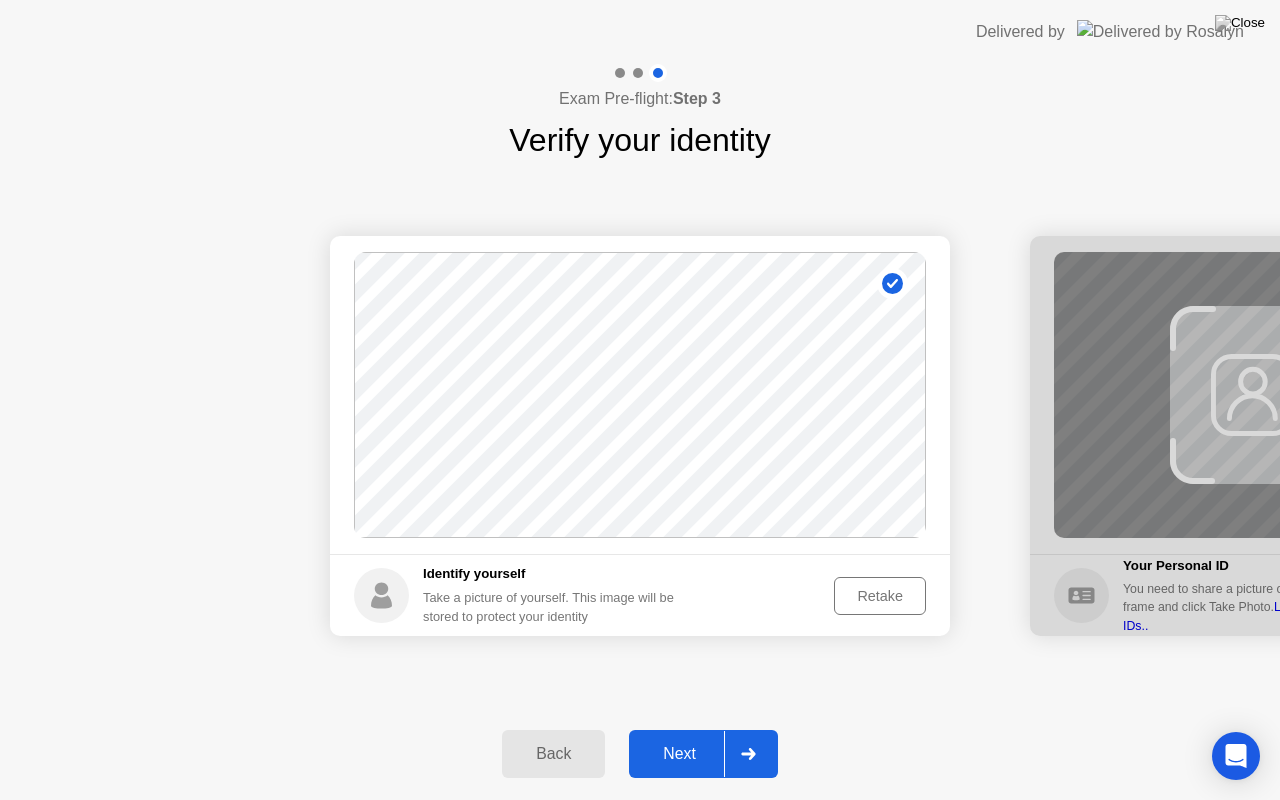 click 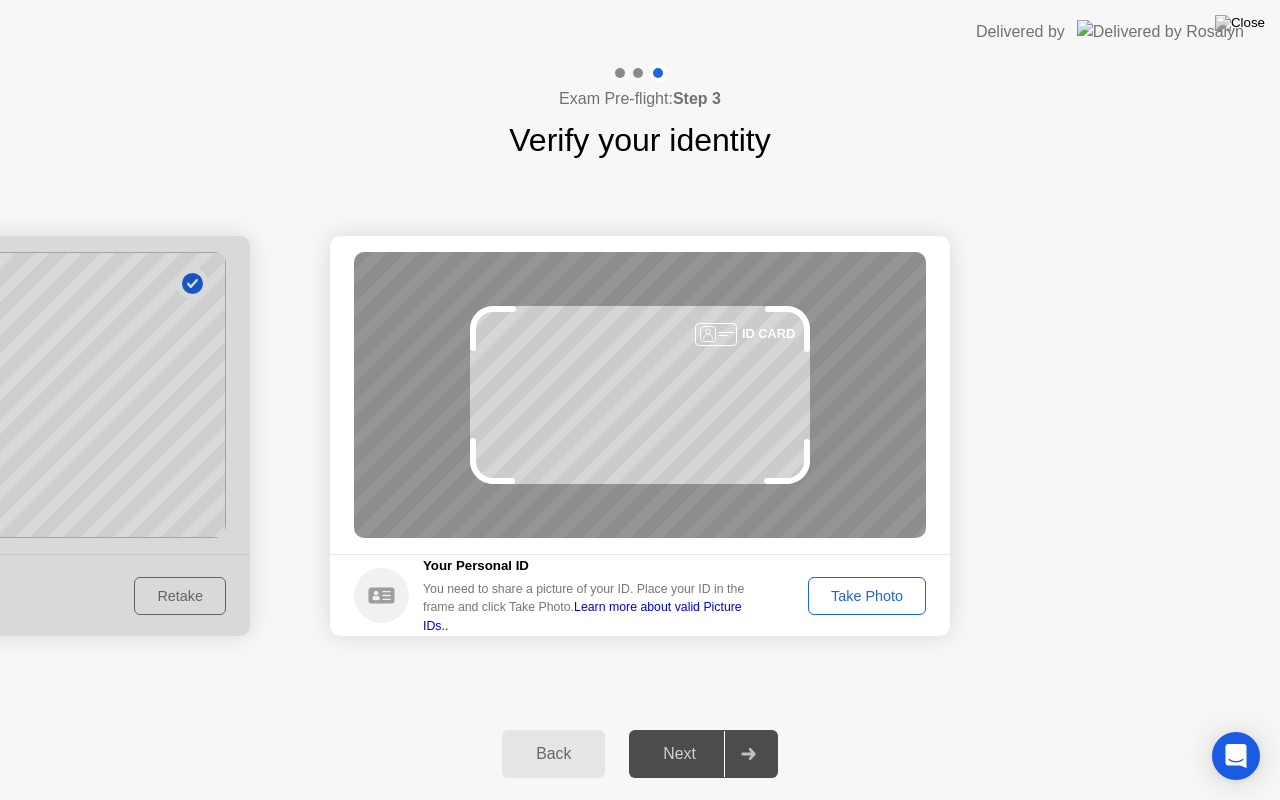 click on "Take Photo" 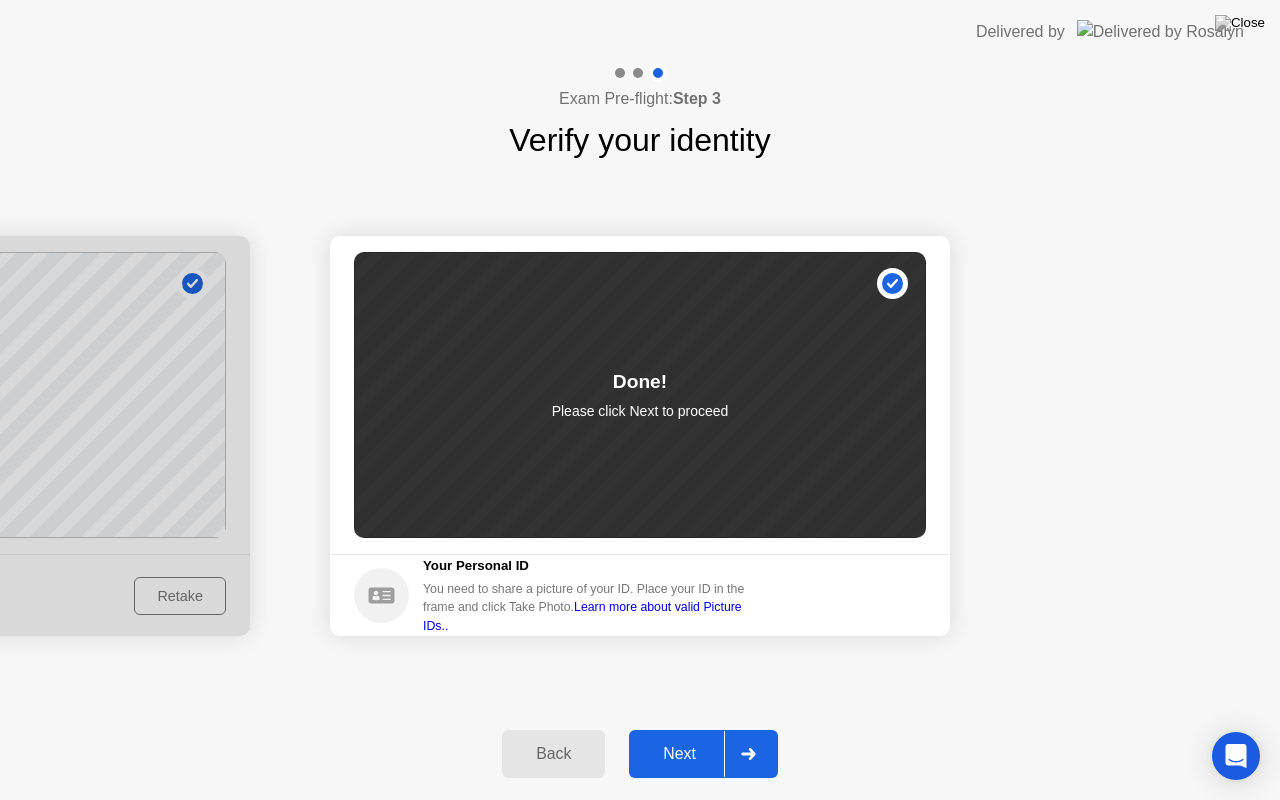 click 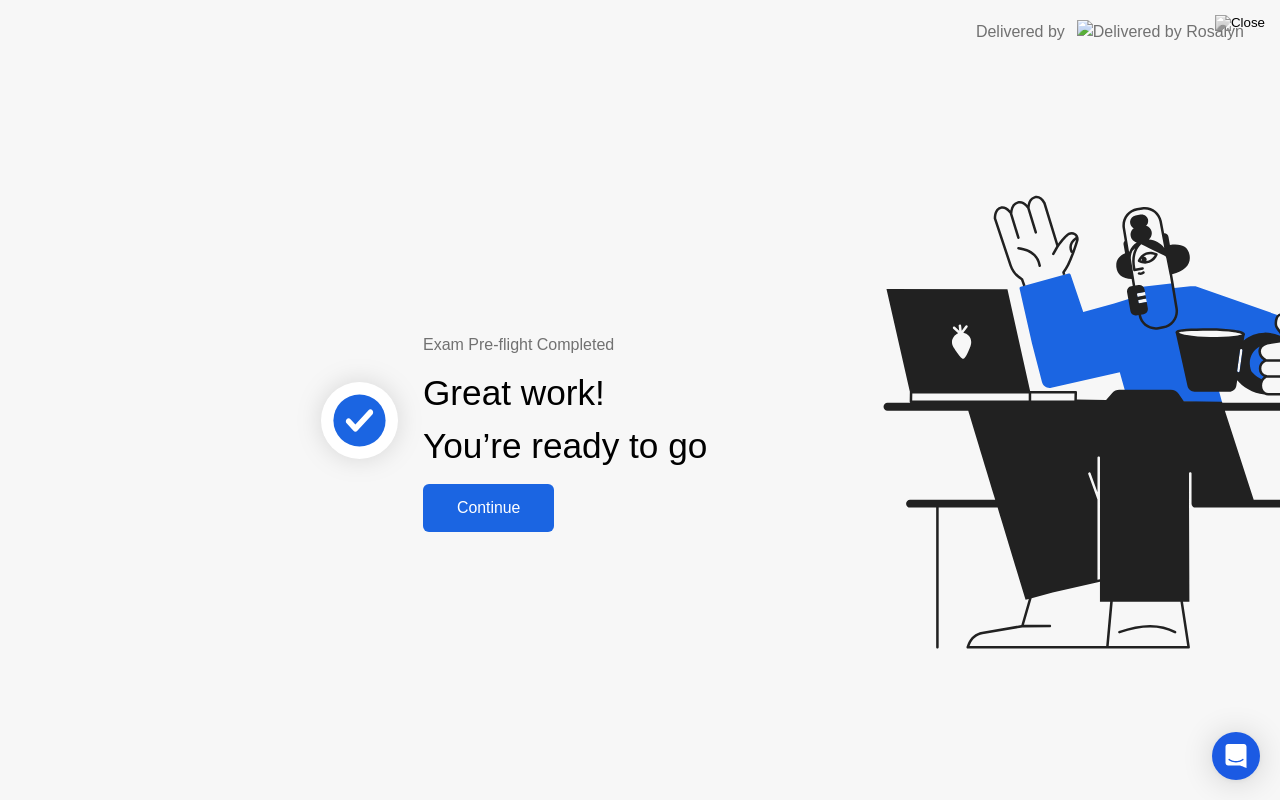 click on "Continue" 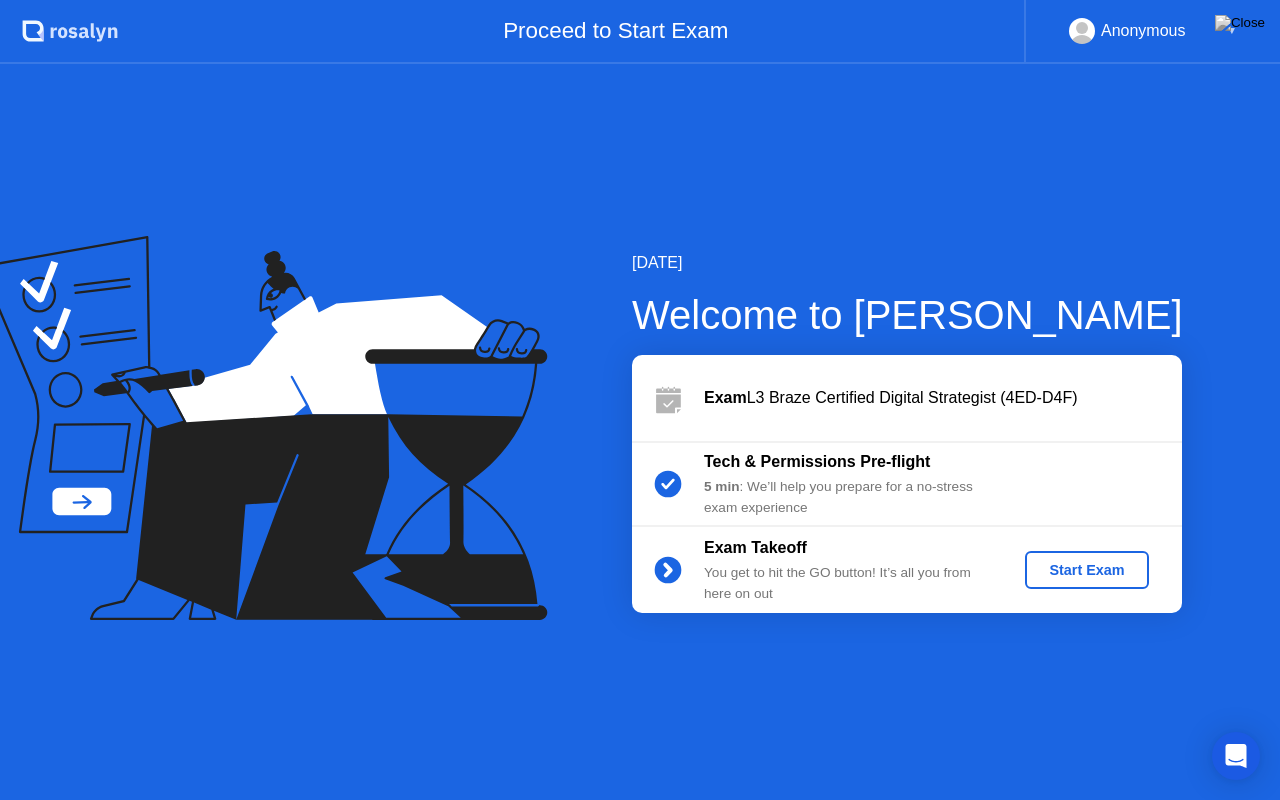 click on "Start Exam" 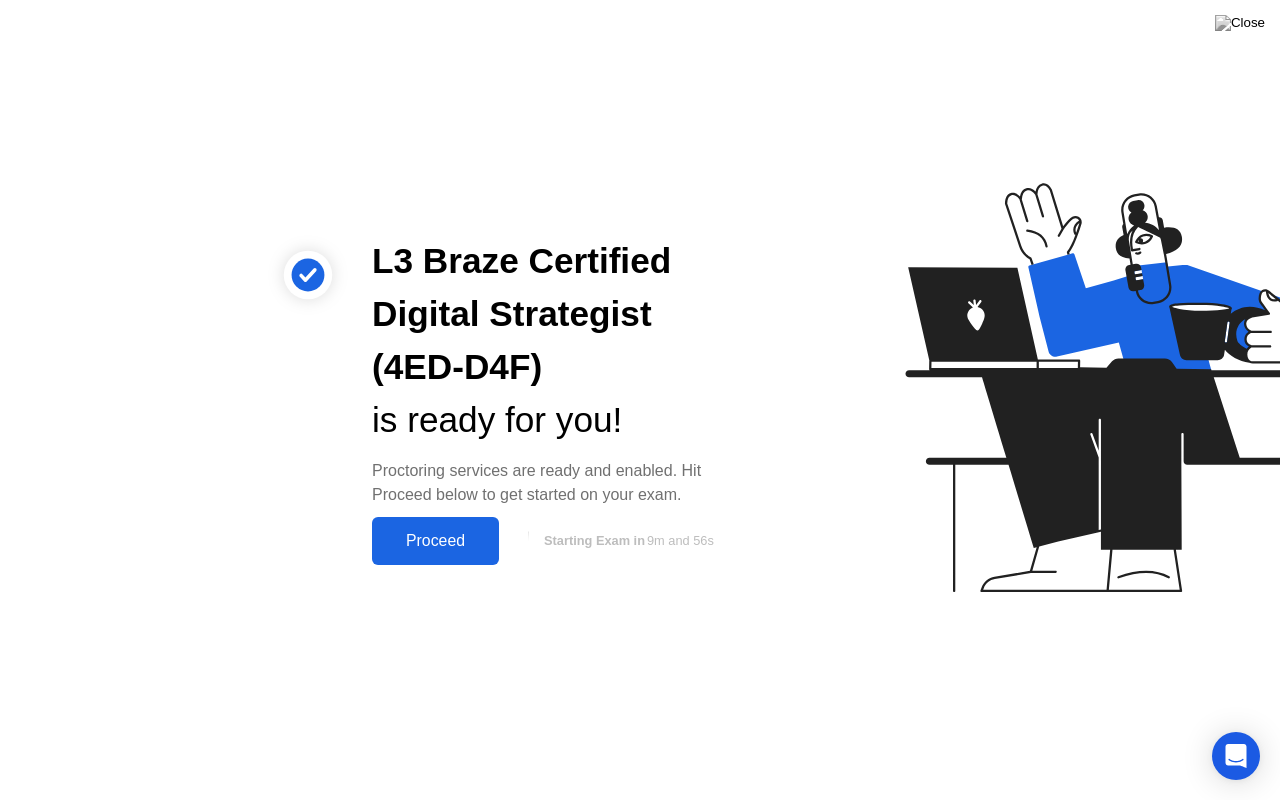 click on "Proceed" 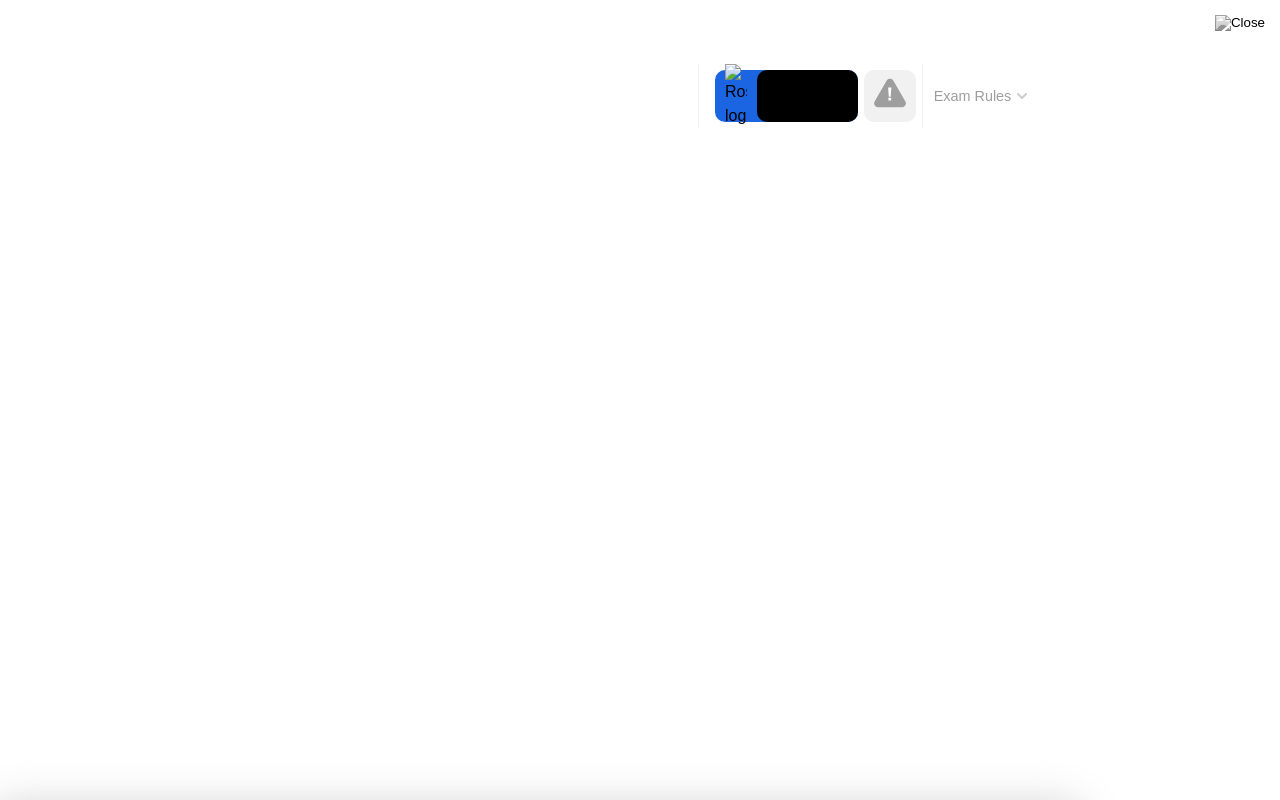 click on "Got it!" at bounding box center [629, 1365] 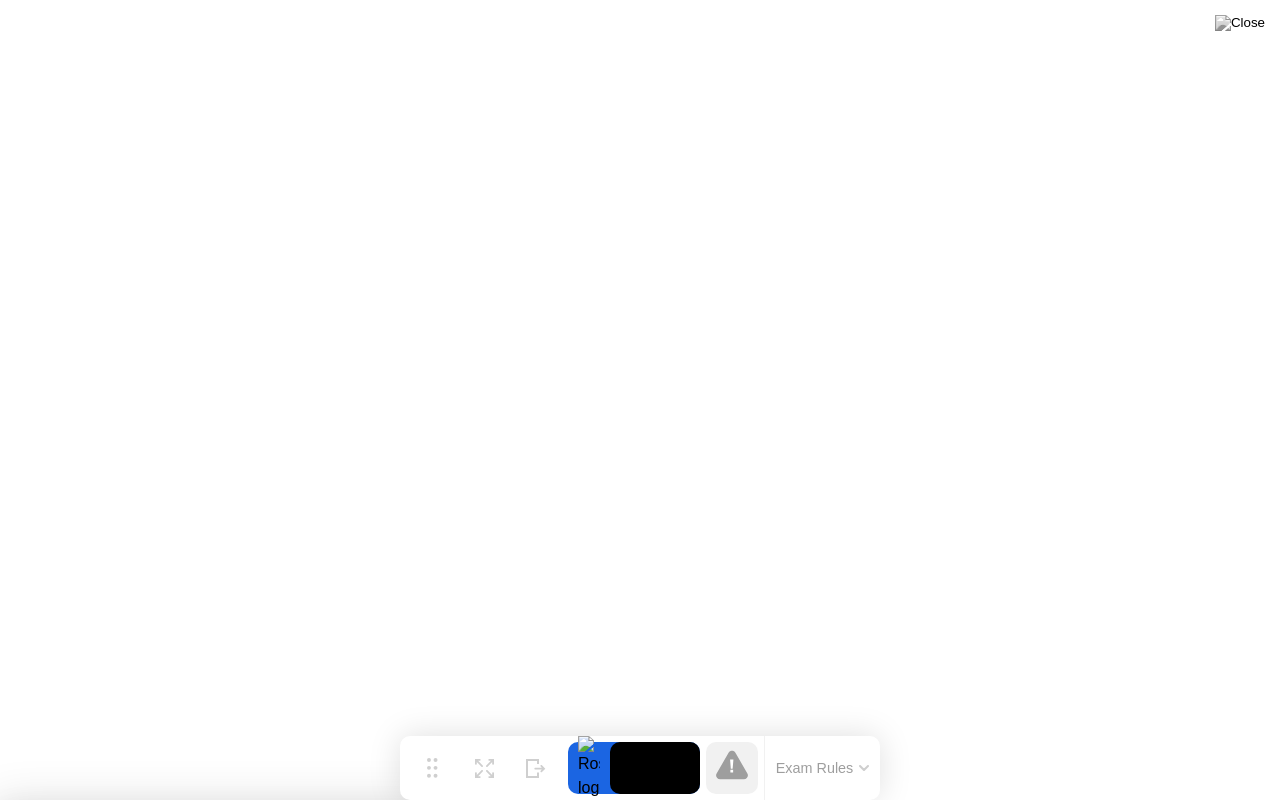 click on "We are unable to connect to one of the following: your camera, screen share or sound stream. Please Close [PERSON_NAME] and try again. If that doesn't resolve the issue, then please try using another device." at bounding box center (400, 2001) 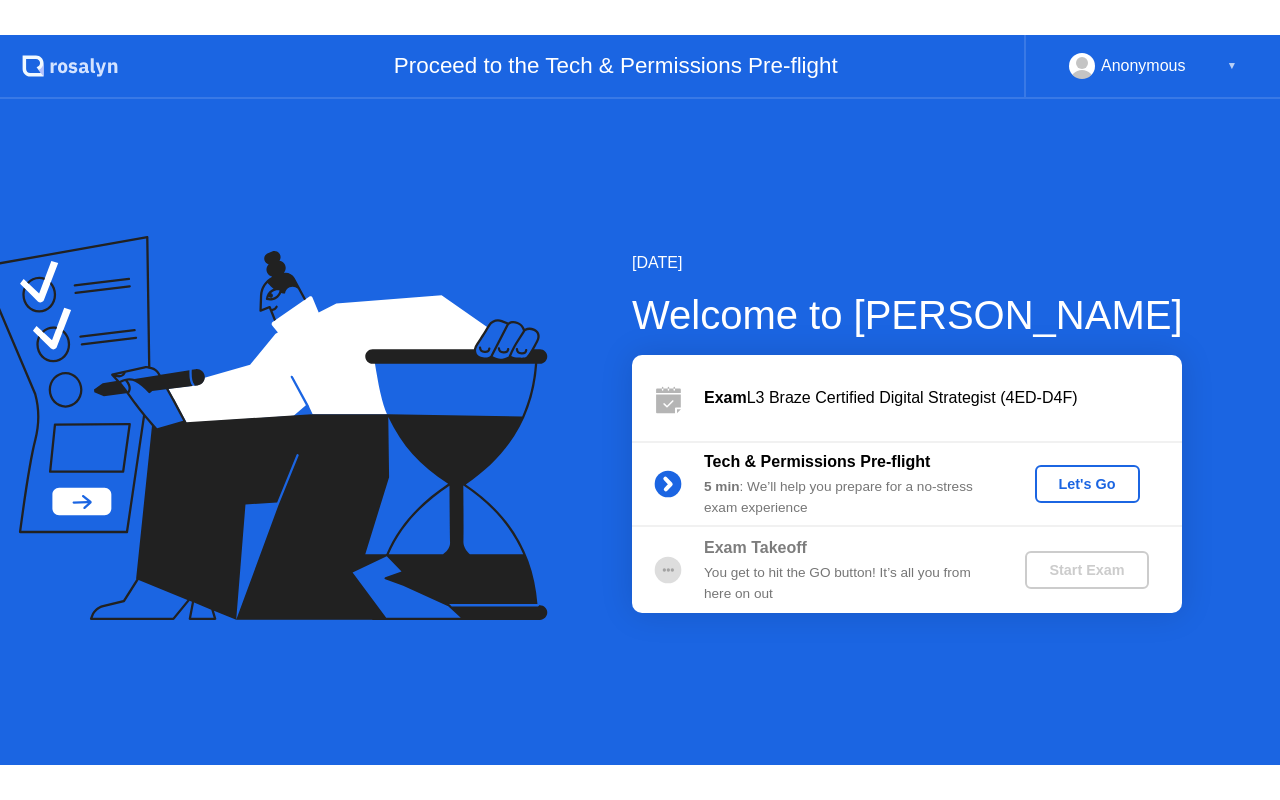 scroll, scrollTop: 0, scrollLeft: 0, axis: both 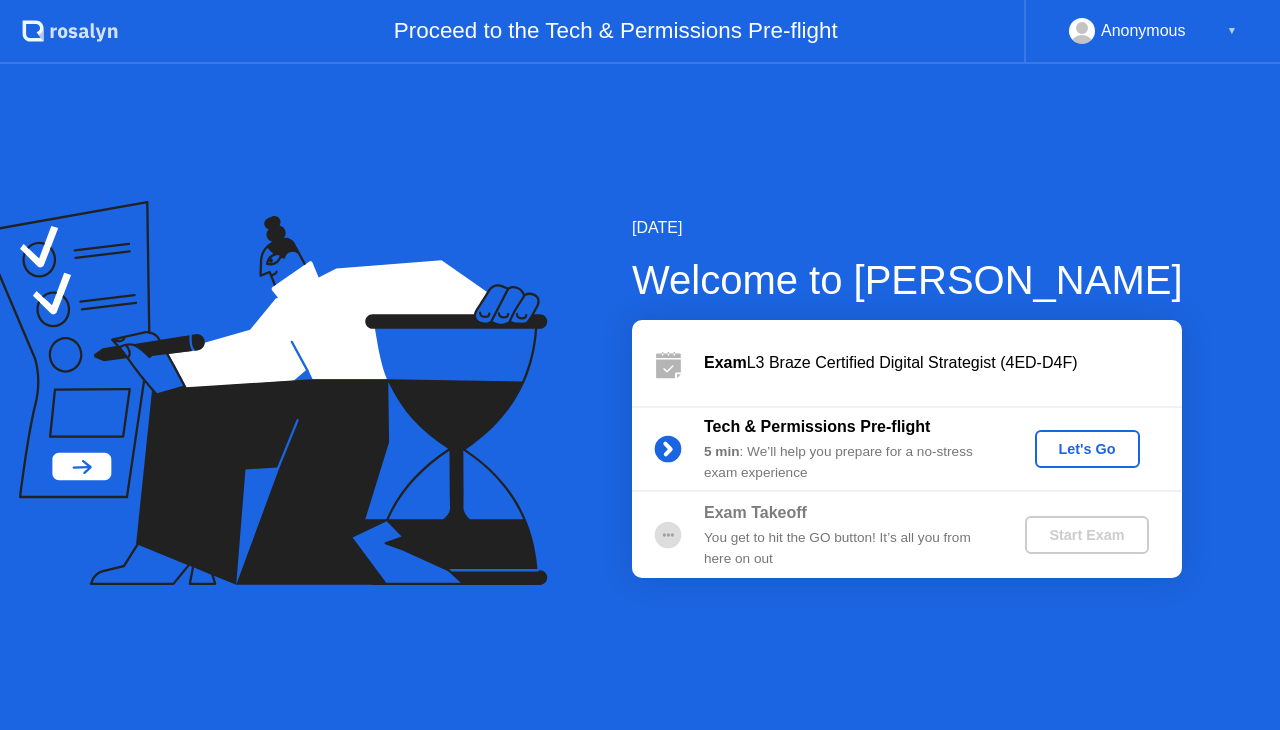click on "Let's Go" 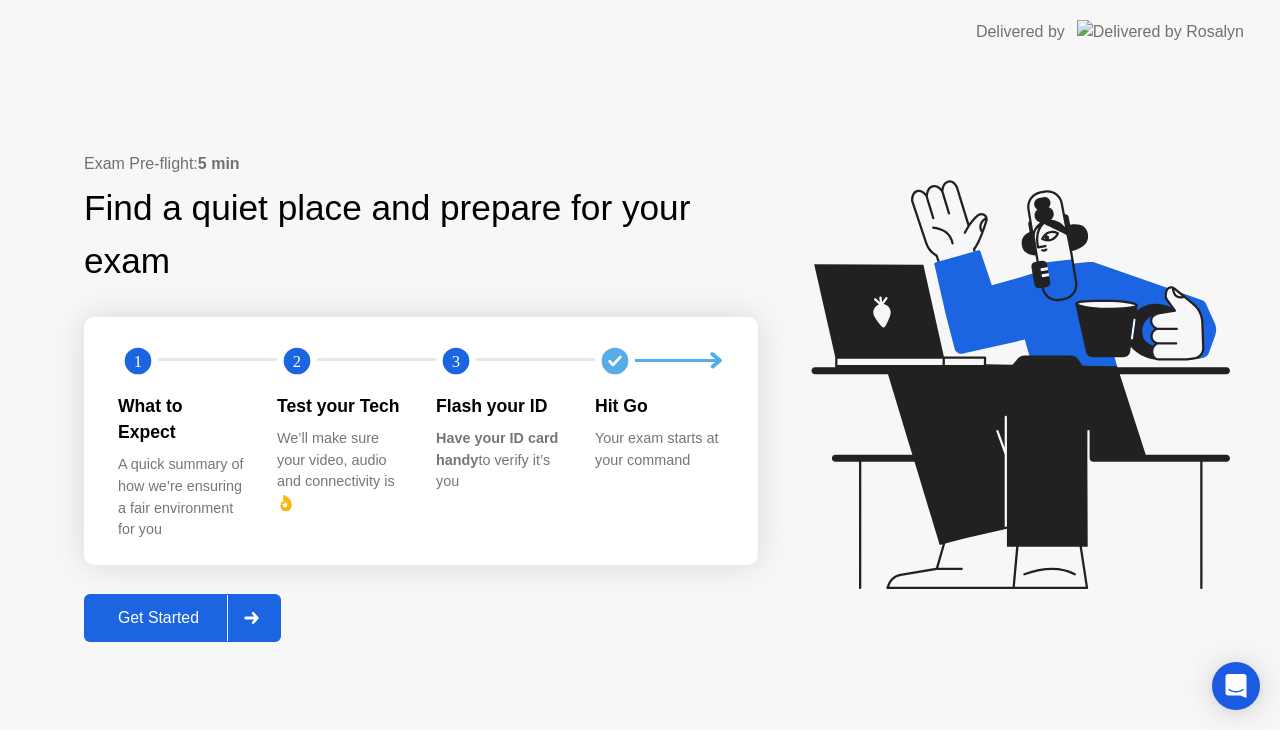 click 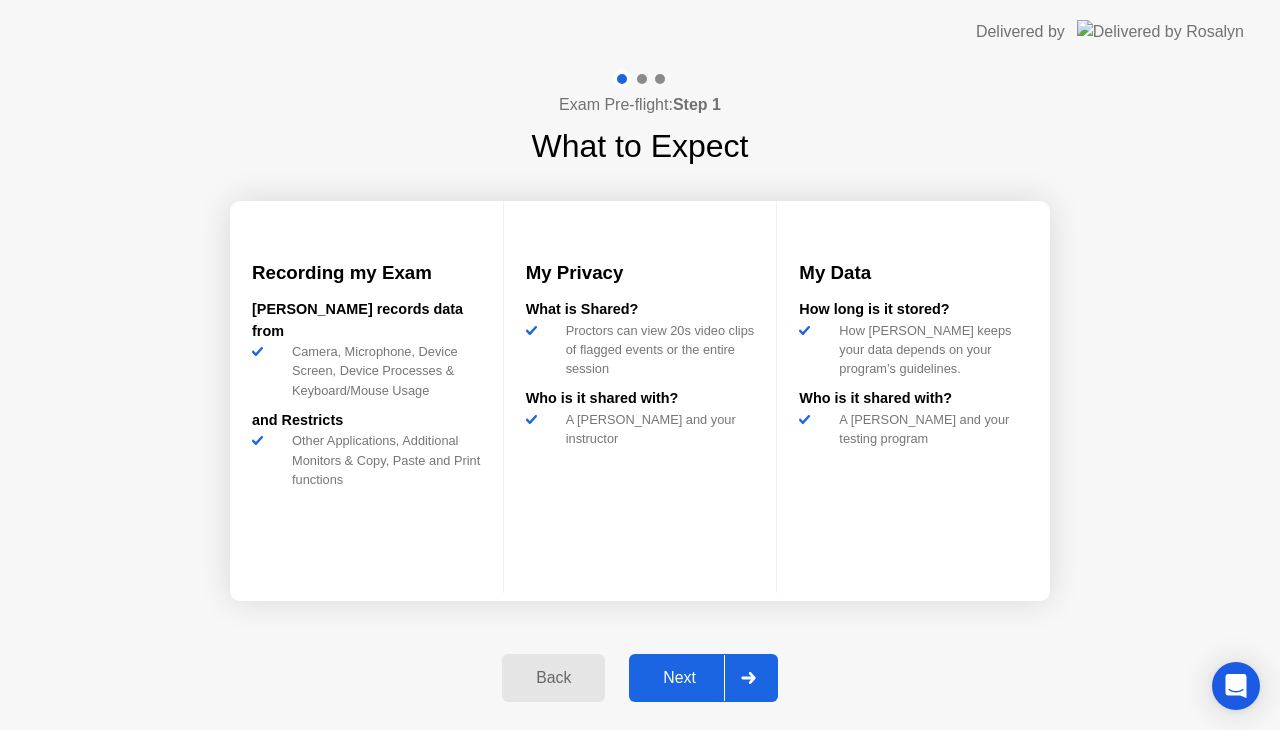 click on "Next" 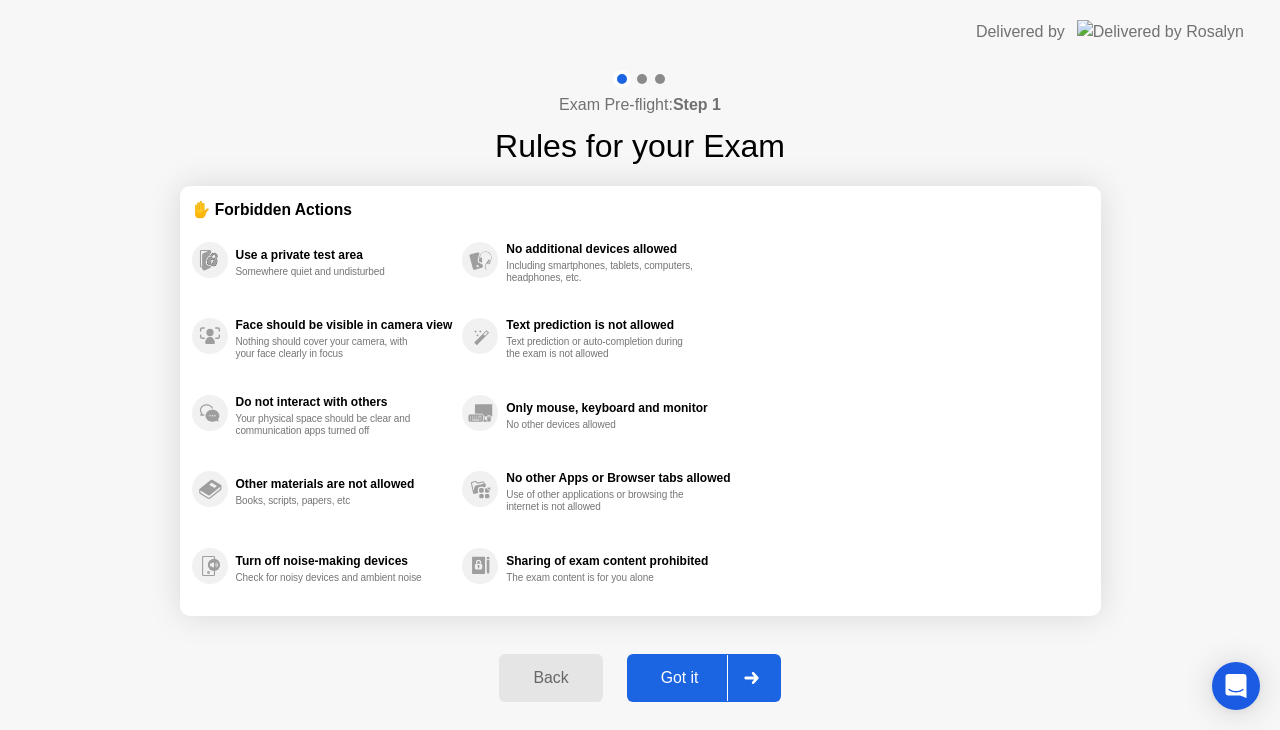 click on "Got it" 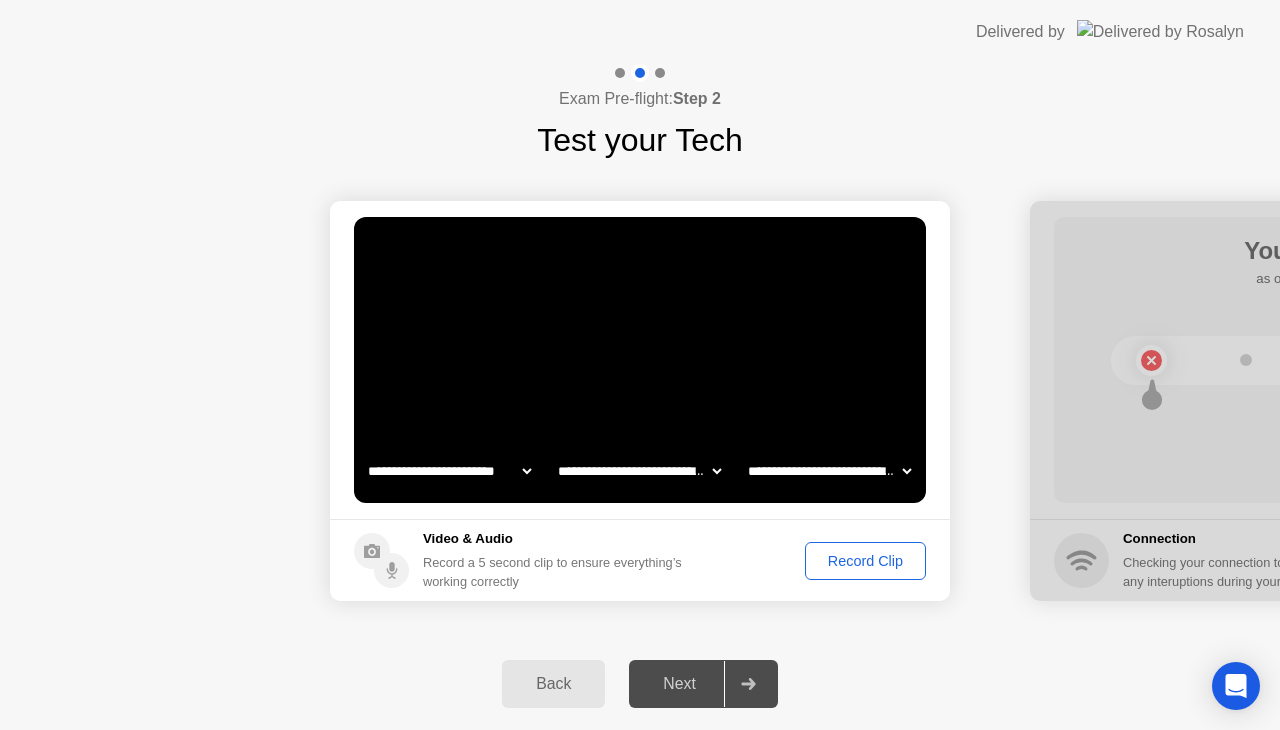 click on "Record Clip" 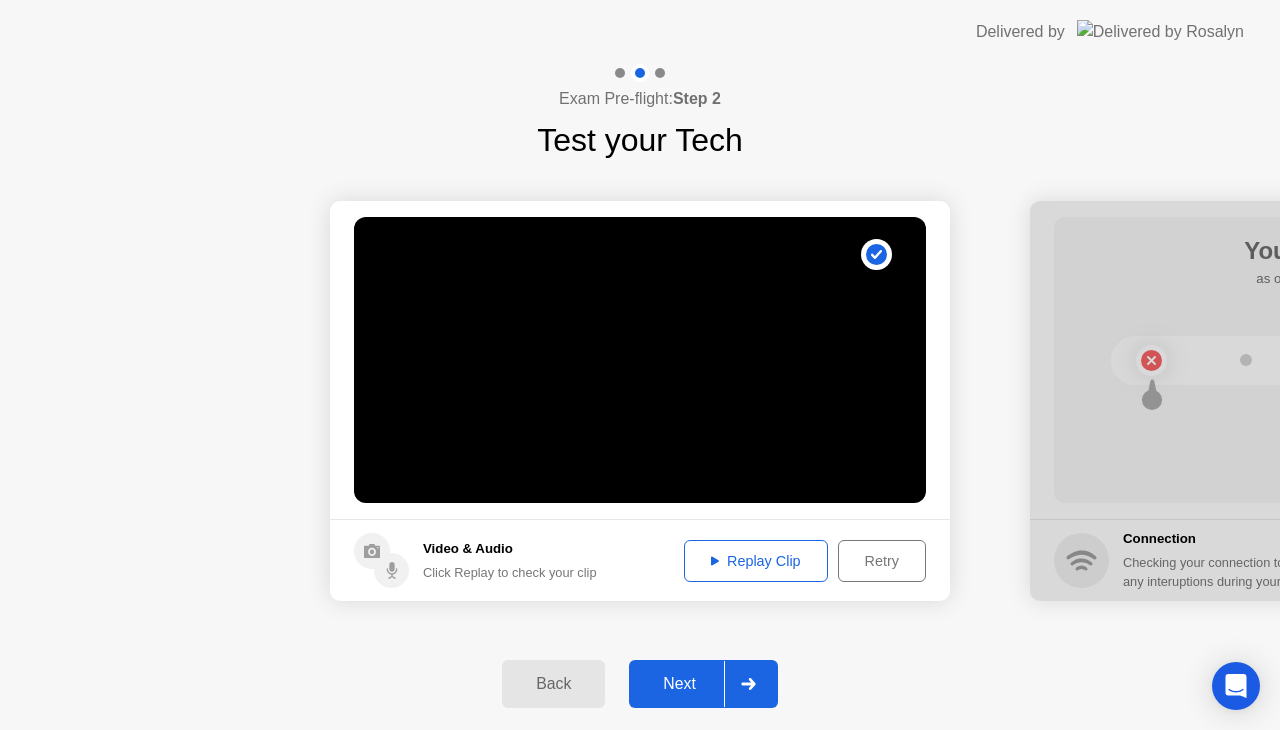 click 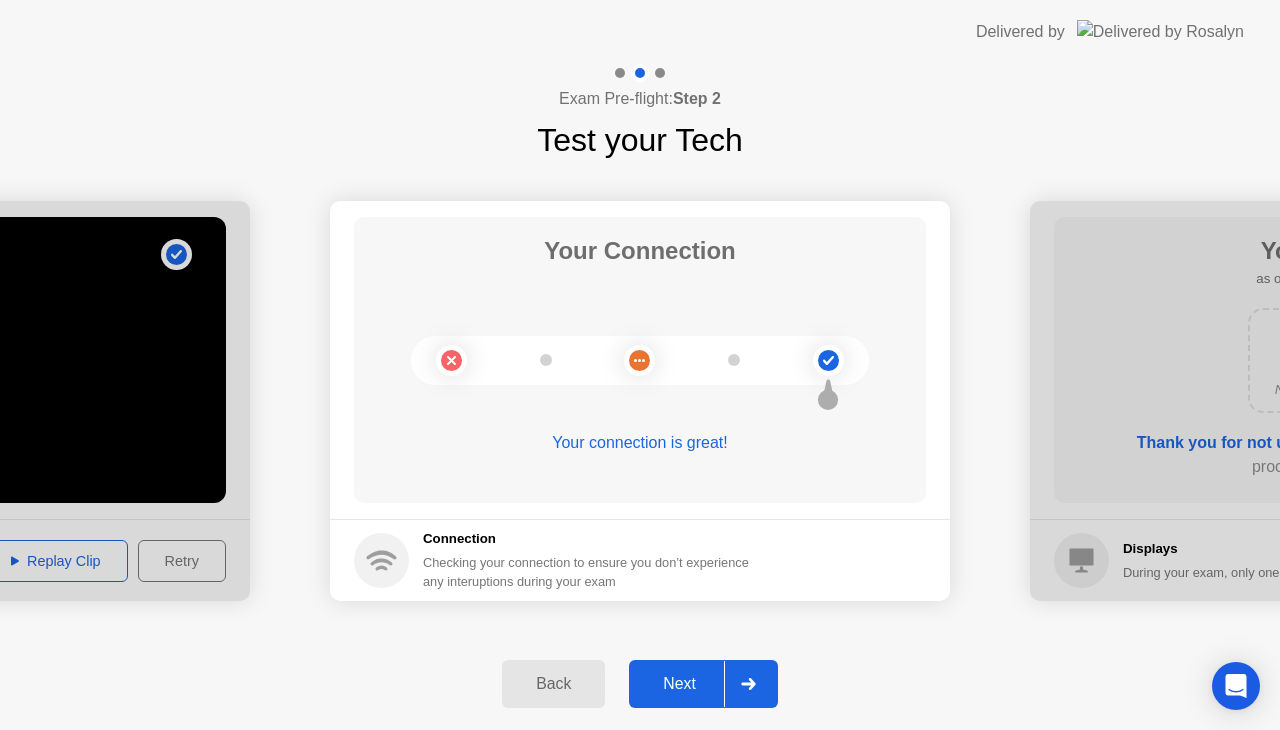 click 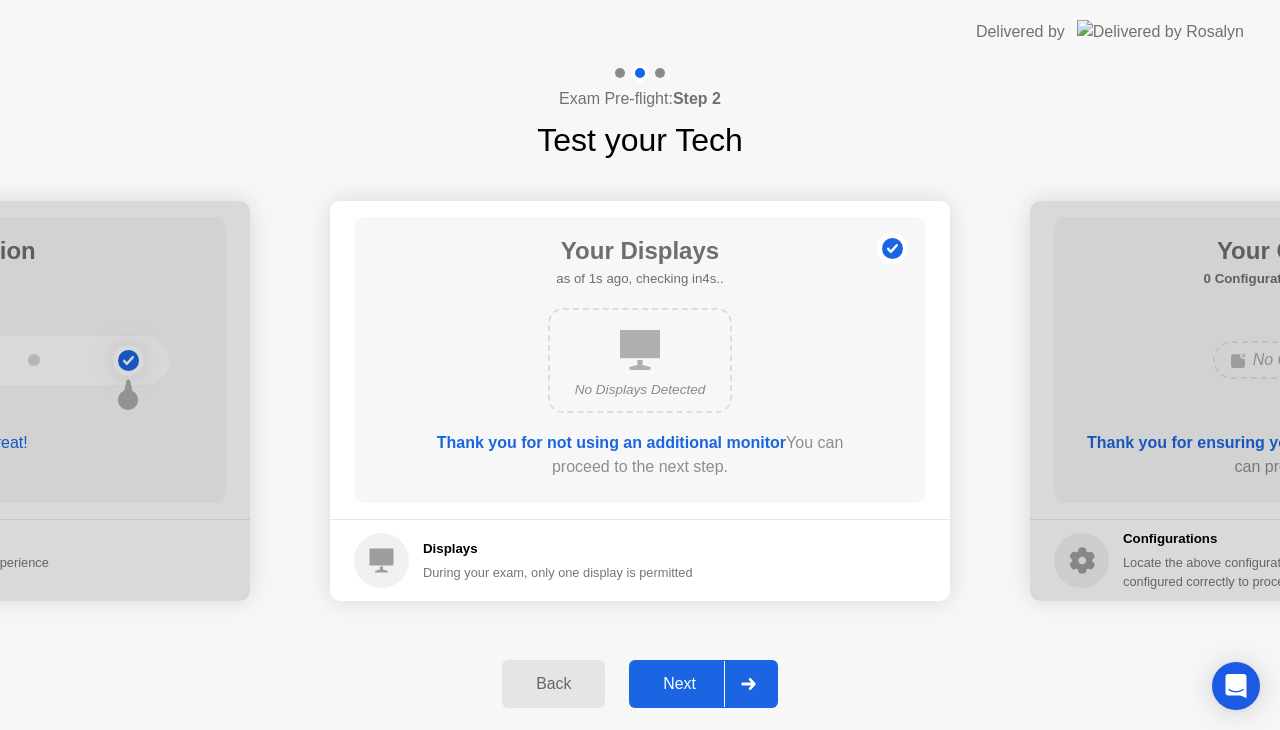 click 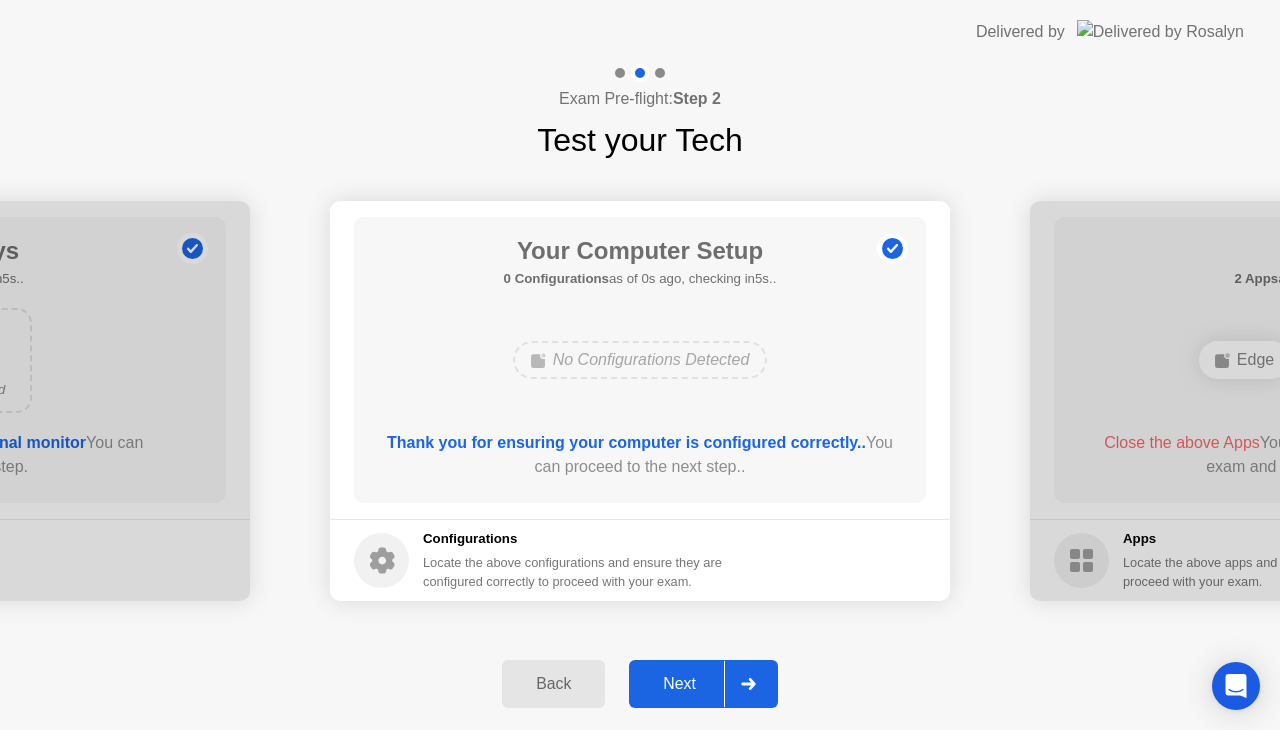 click 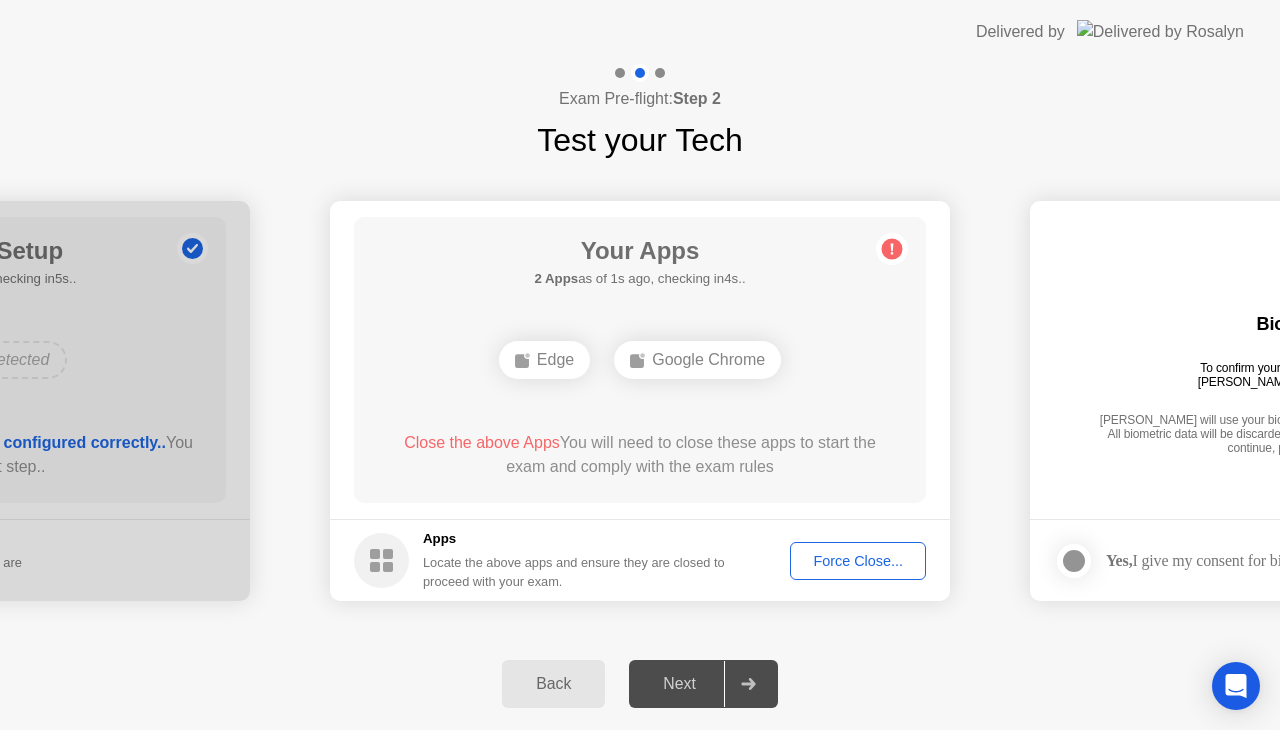 click on "**********" 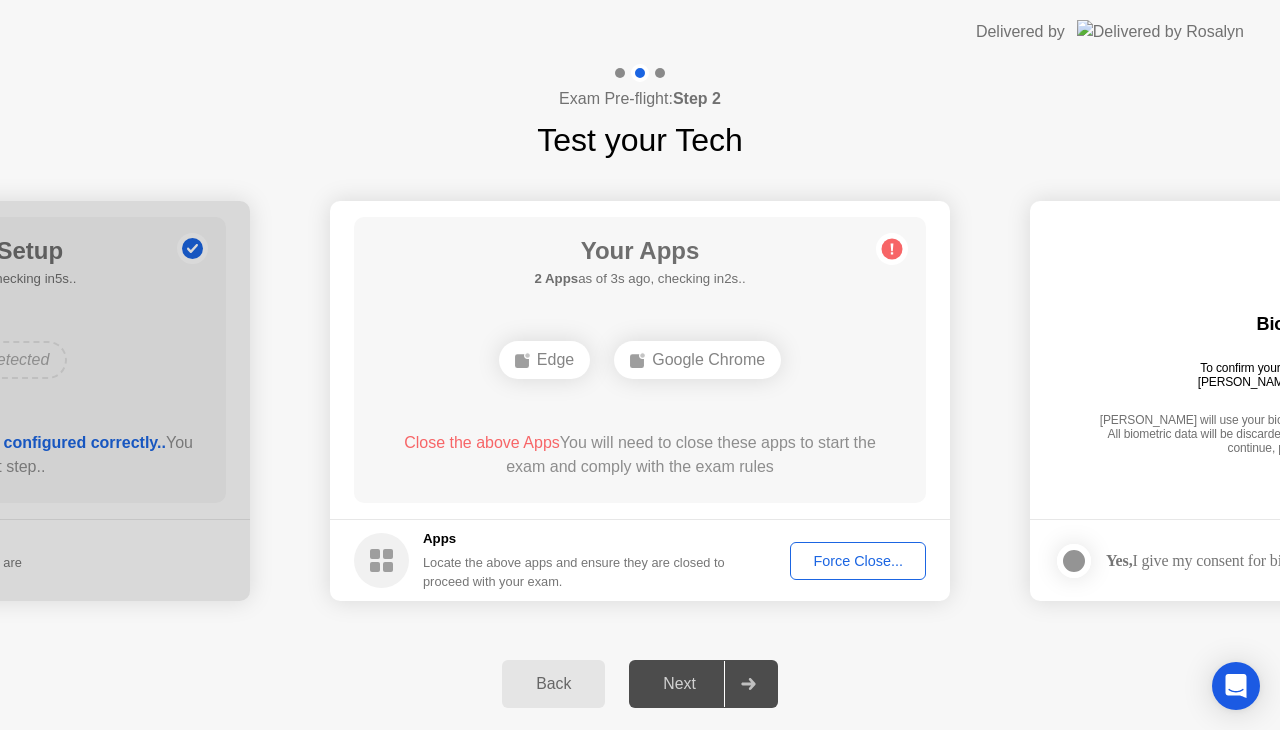 click on "Force Close..." 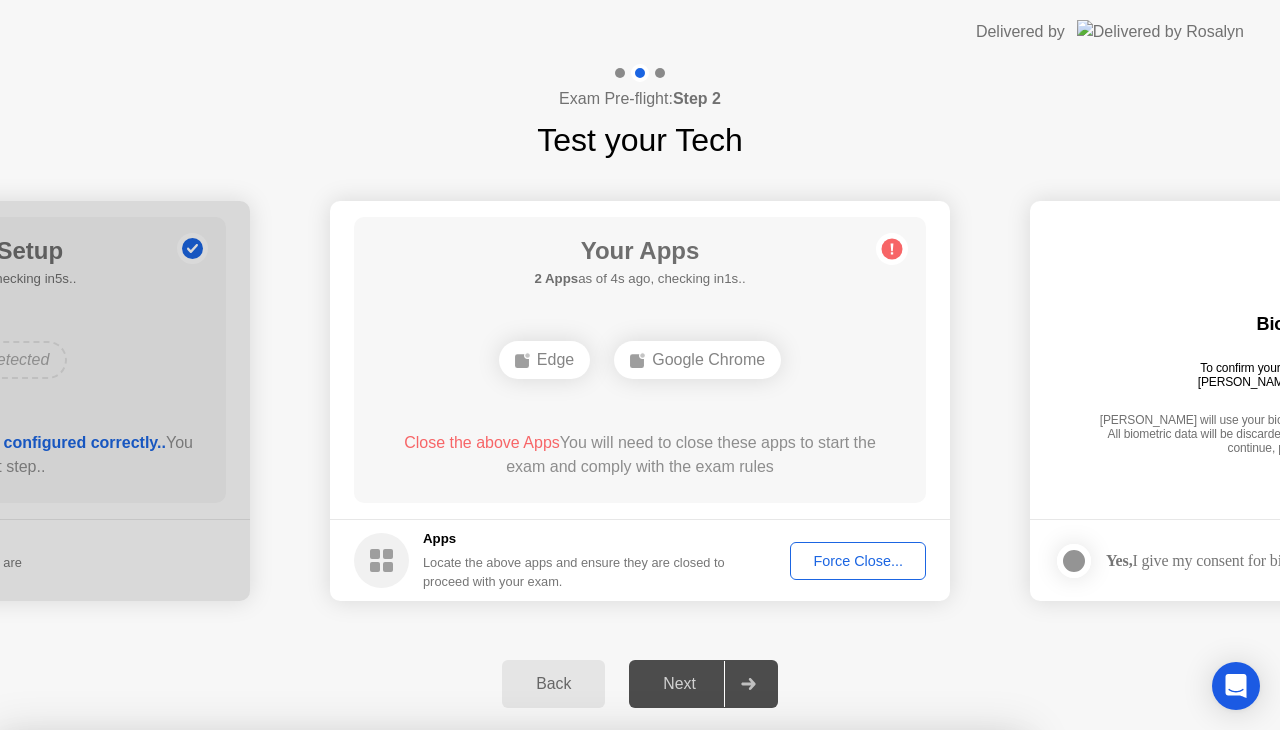 click on "Confirm" at bounding box center [579, 1006] 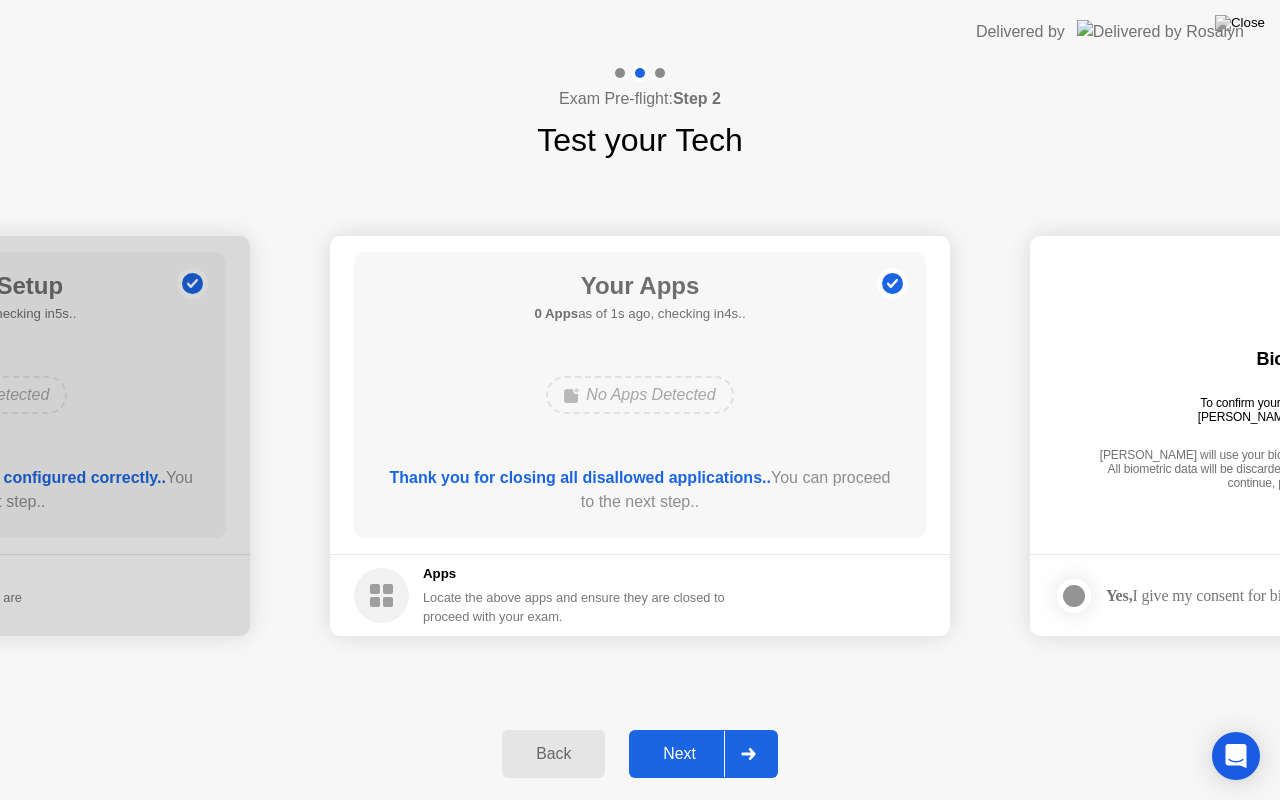 click 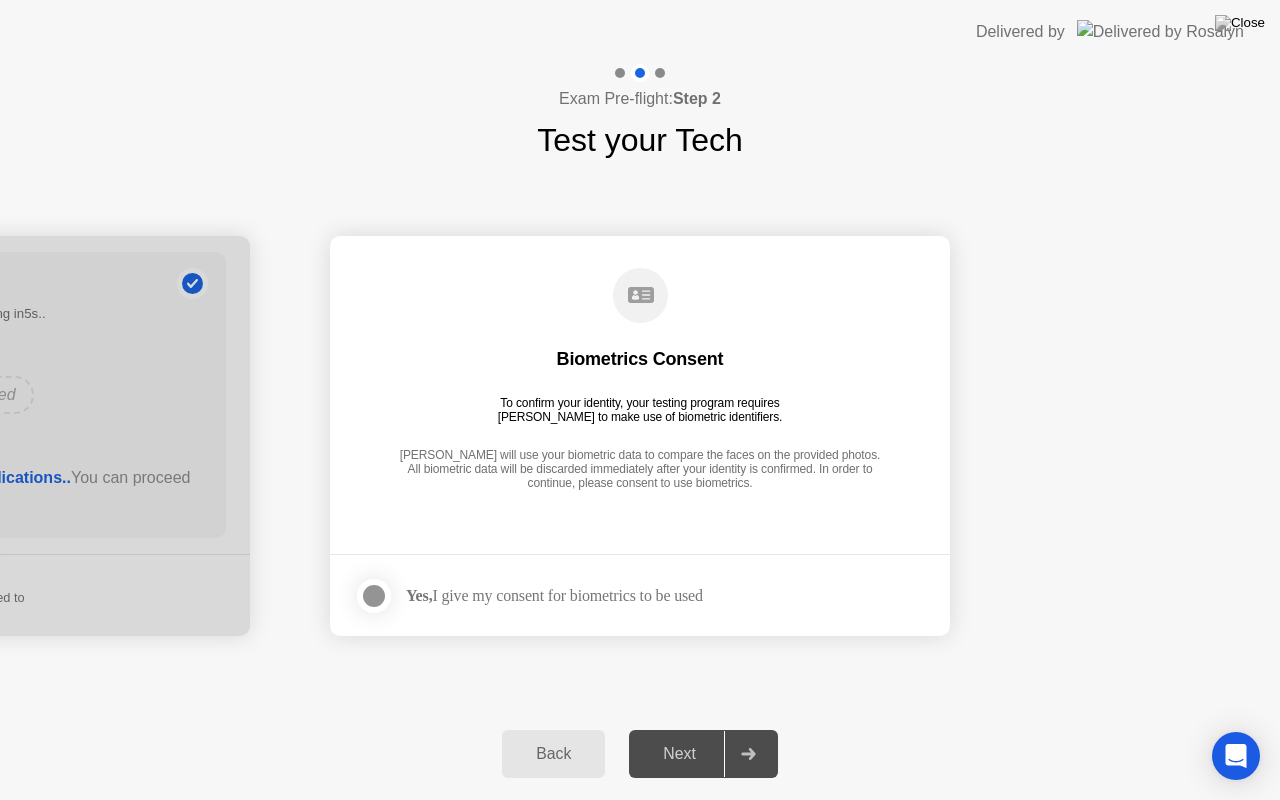 click 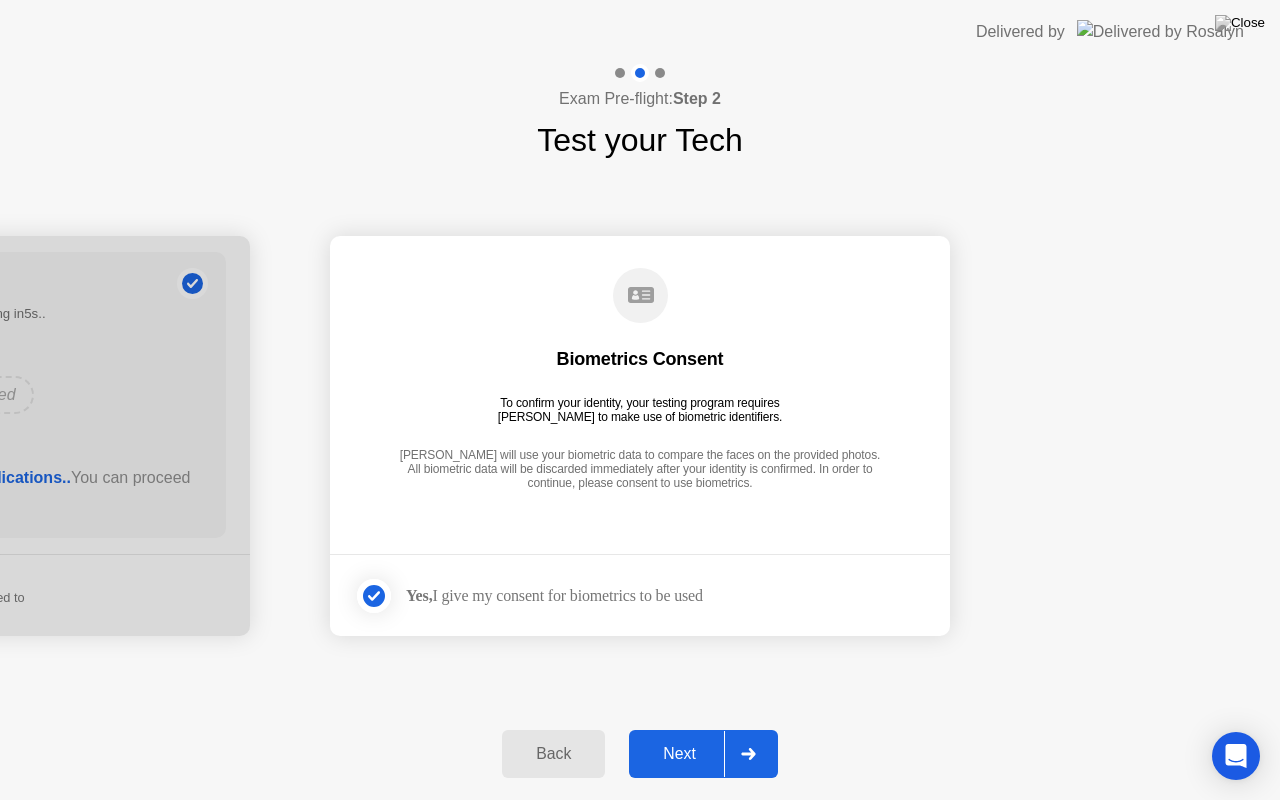 click on "Next" 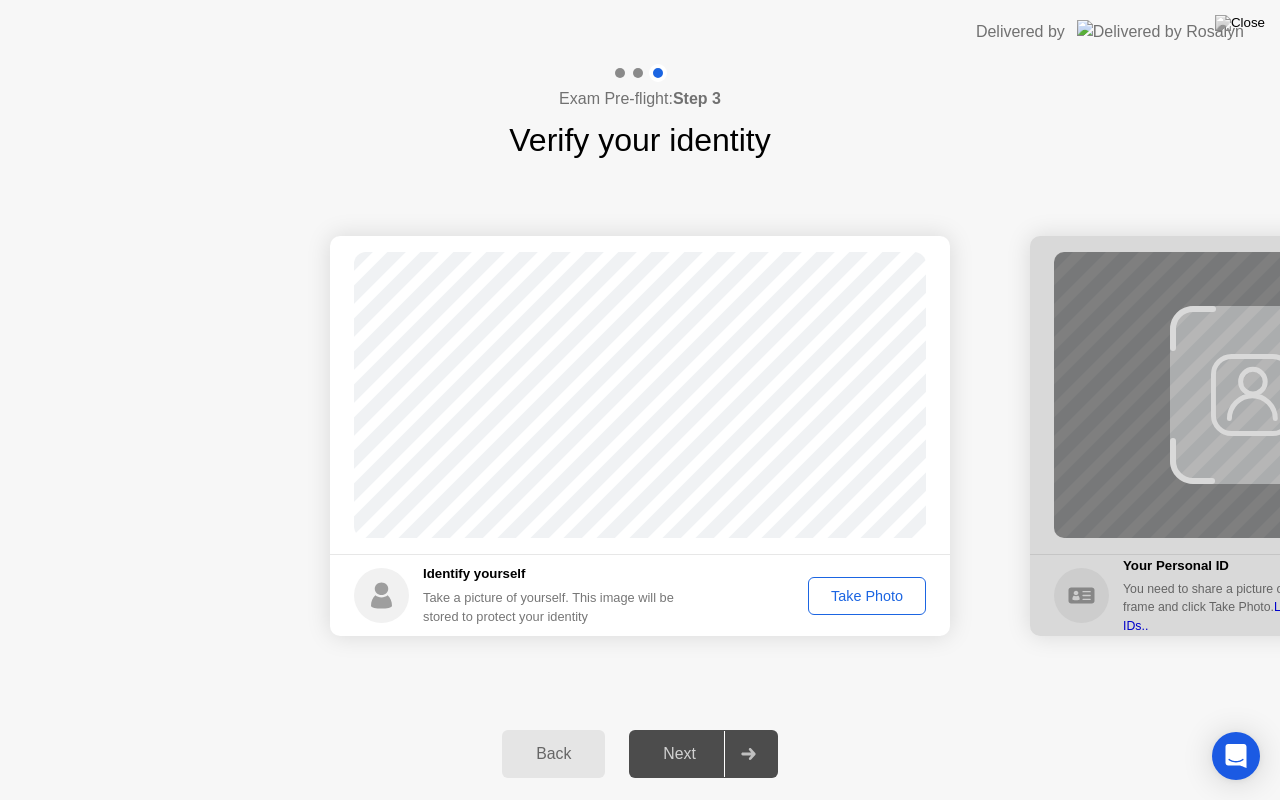 click on "Take Photo" 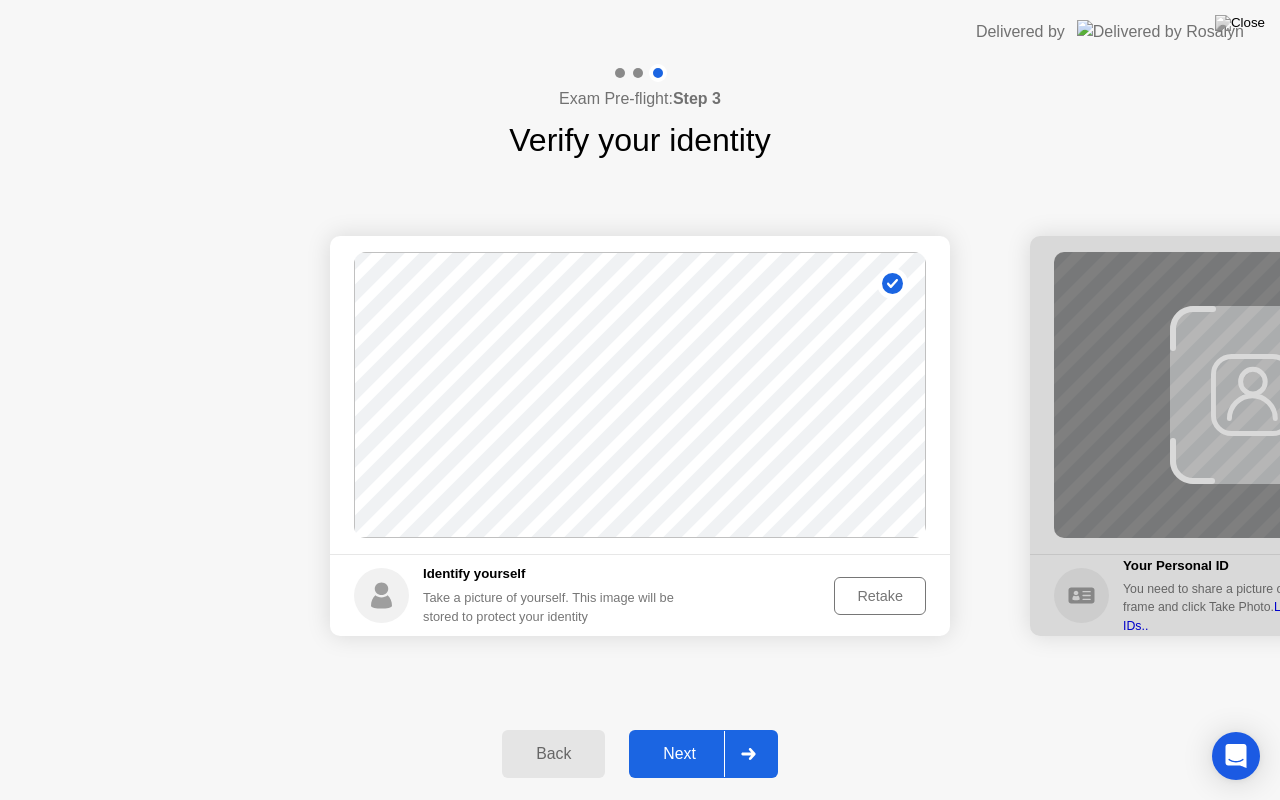 click 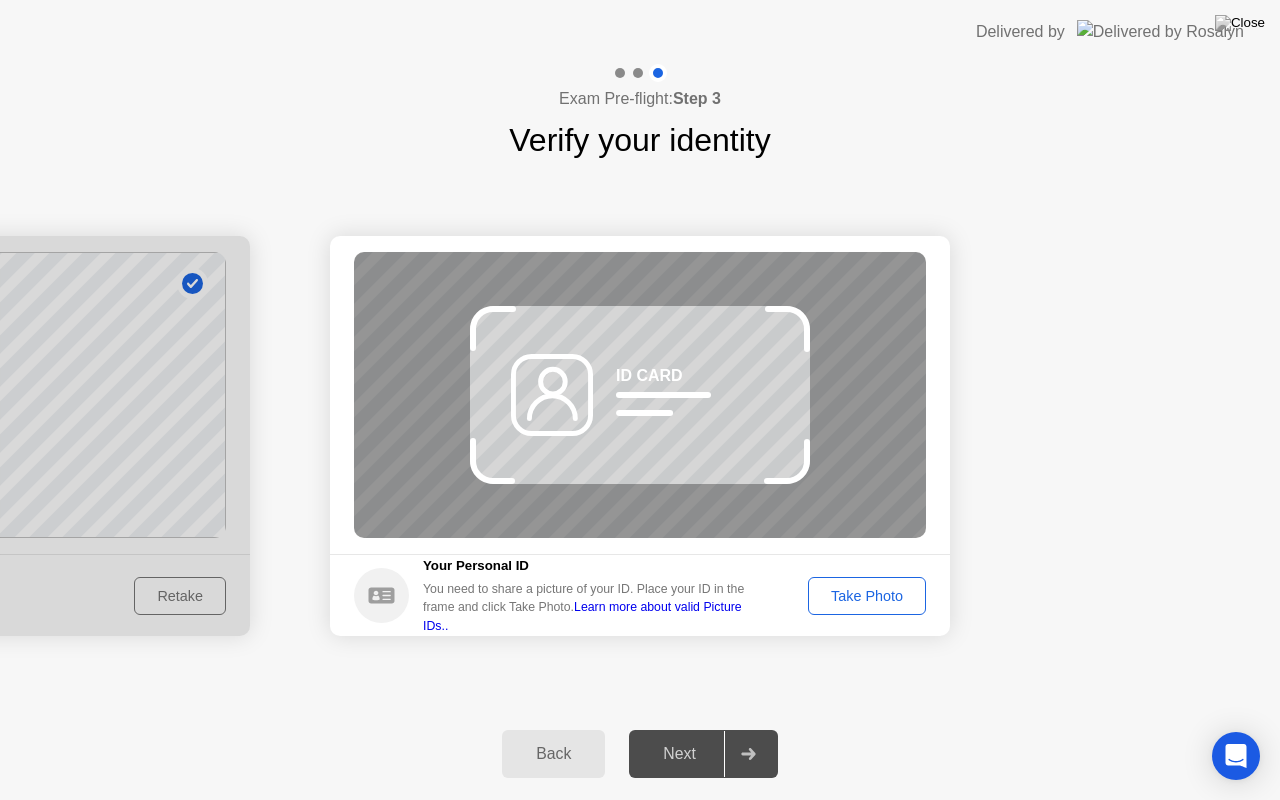 click on "Take Photo" 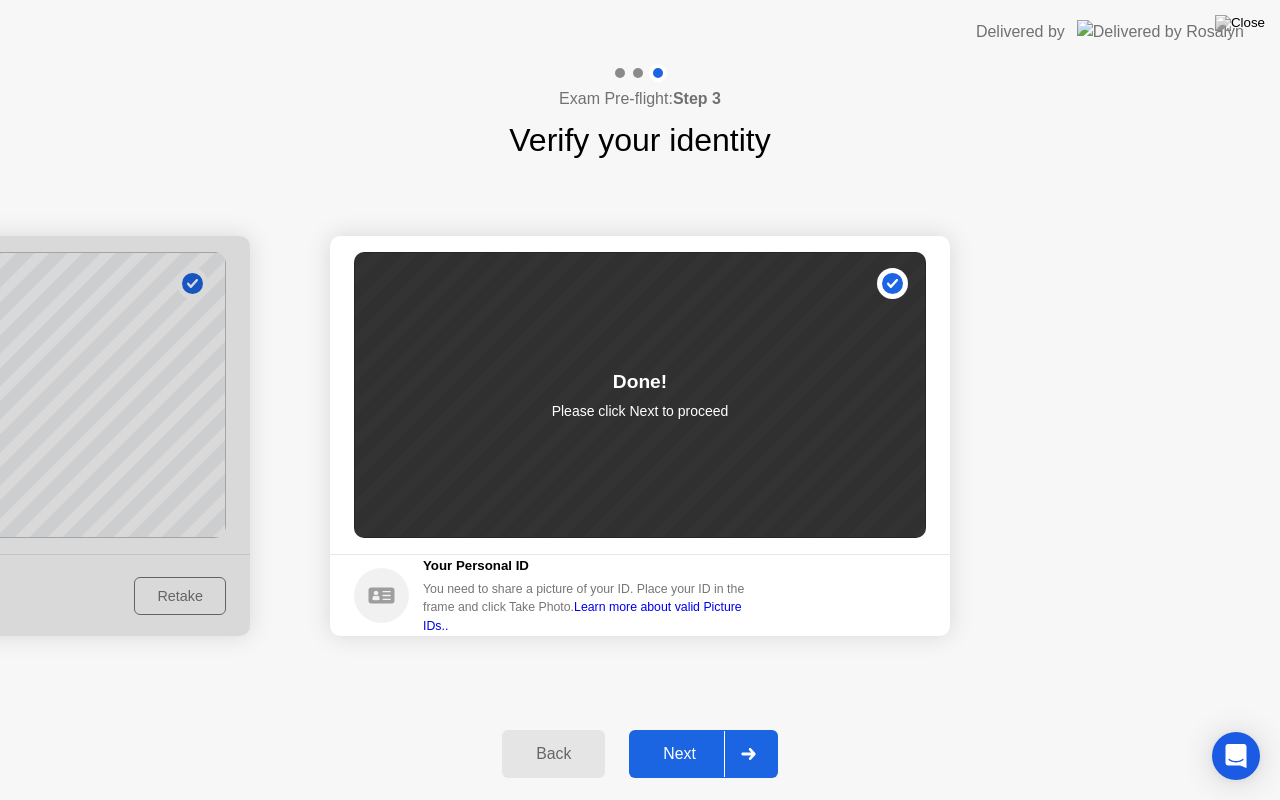 click 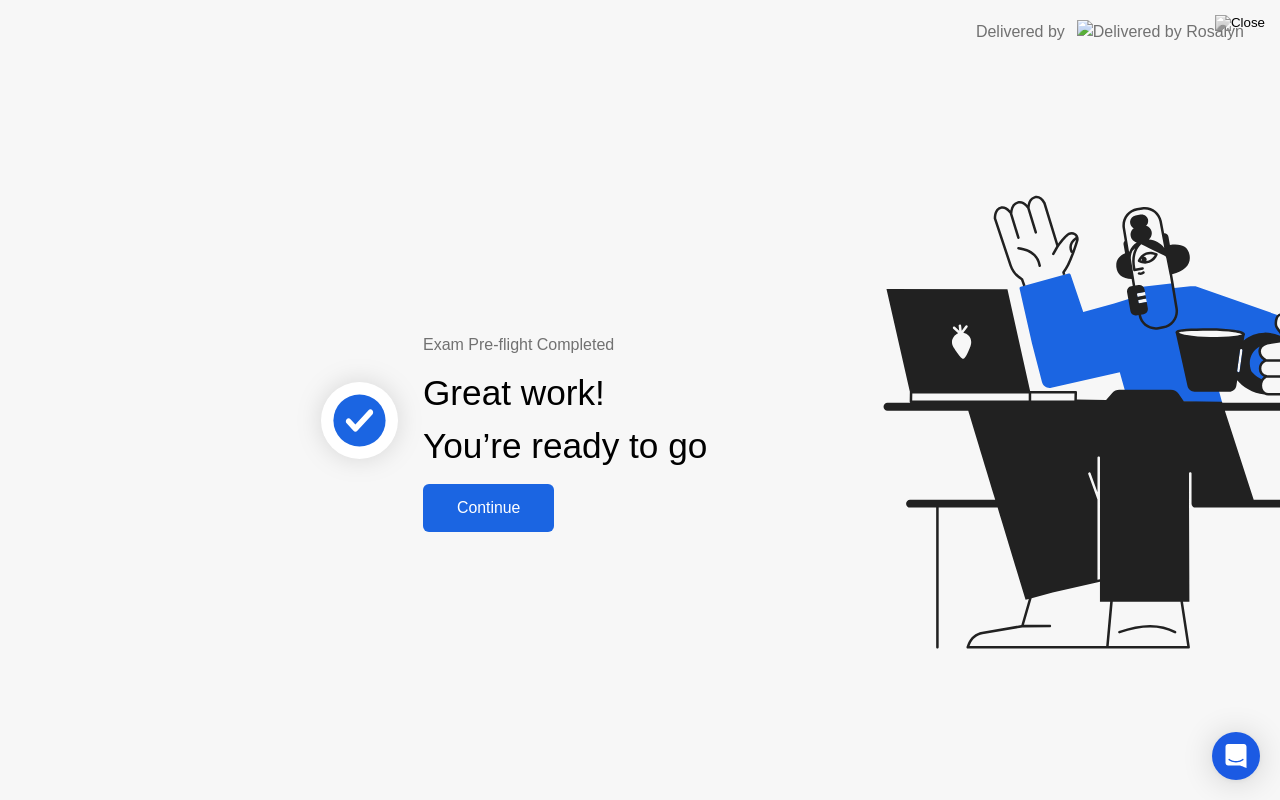 click on "Continue" 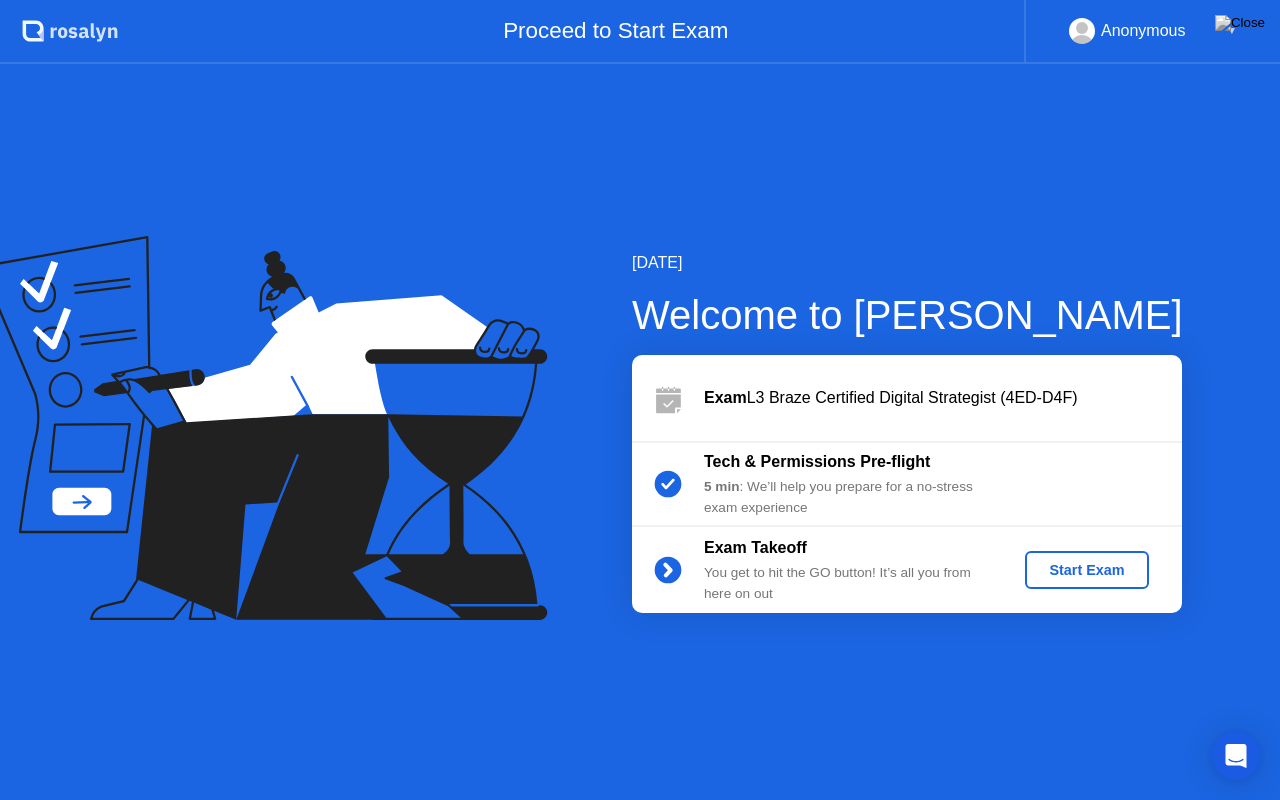 click on "Start Exam" 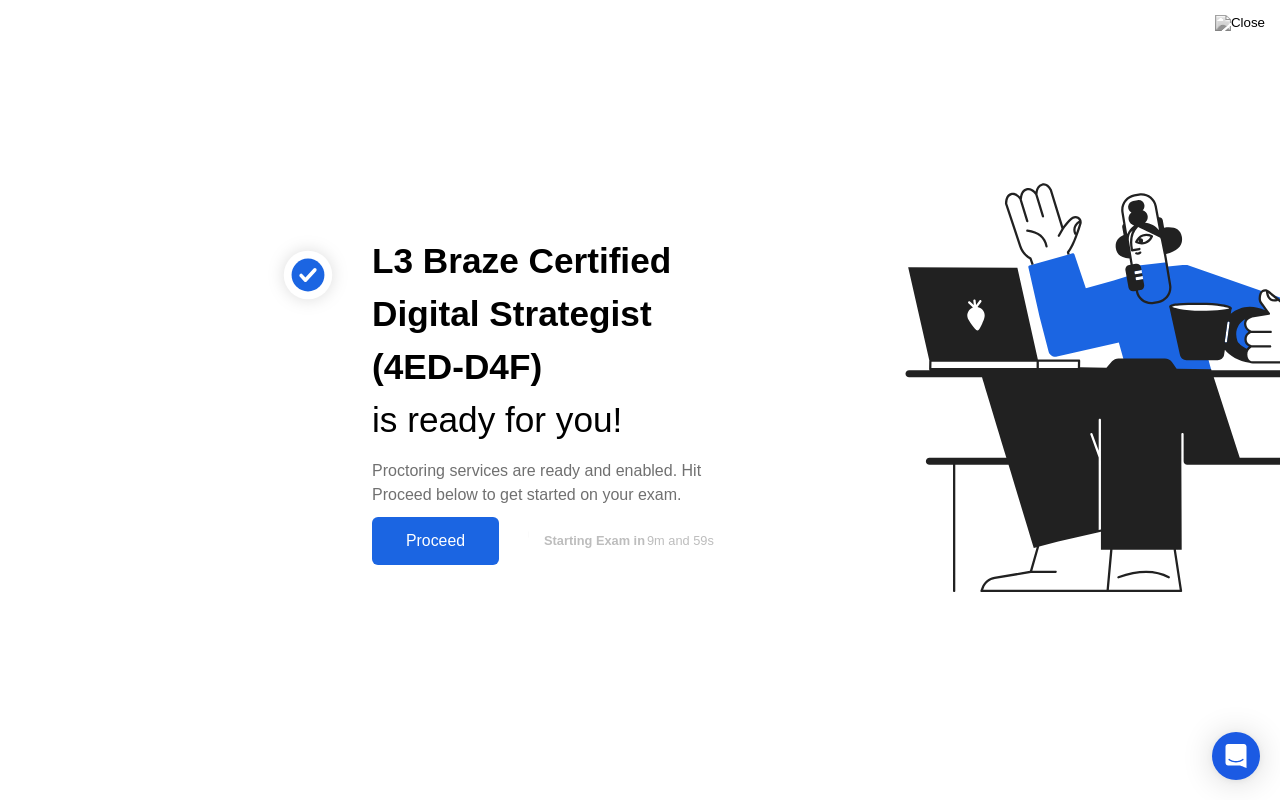 click on "Proceed" 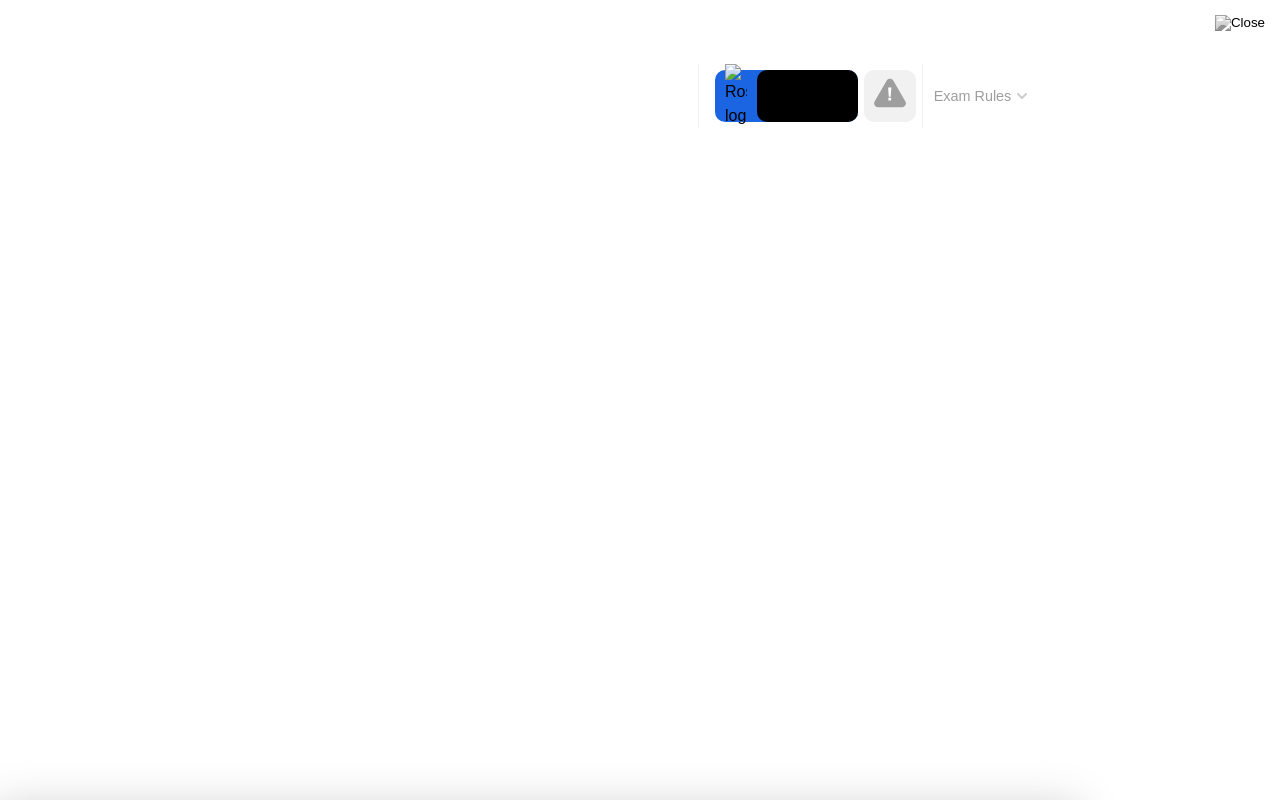click on "Got it!" at bounding box center [629, 1365] 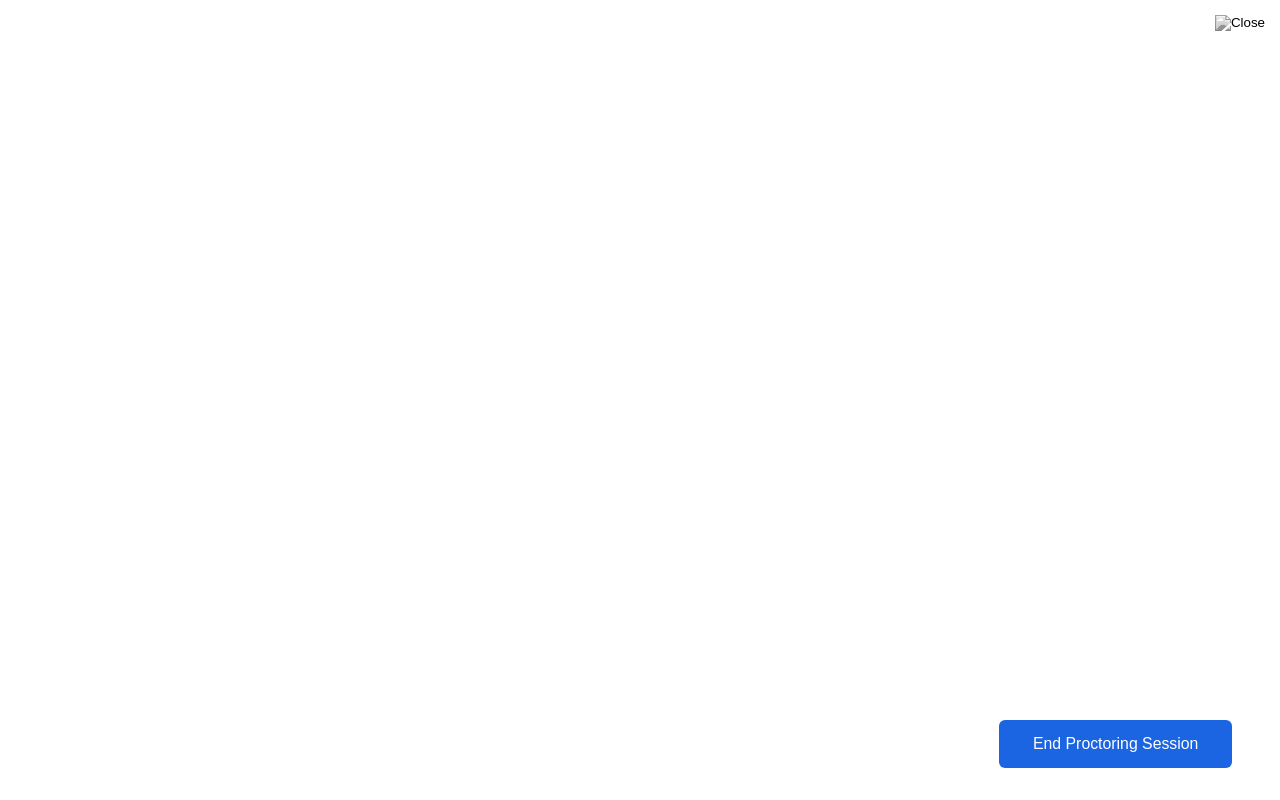 click on "End Proctoring Session" 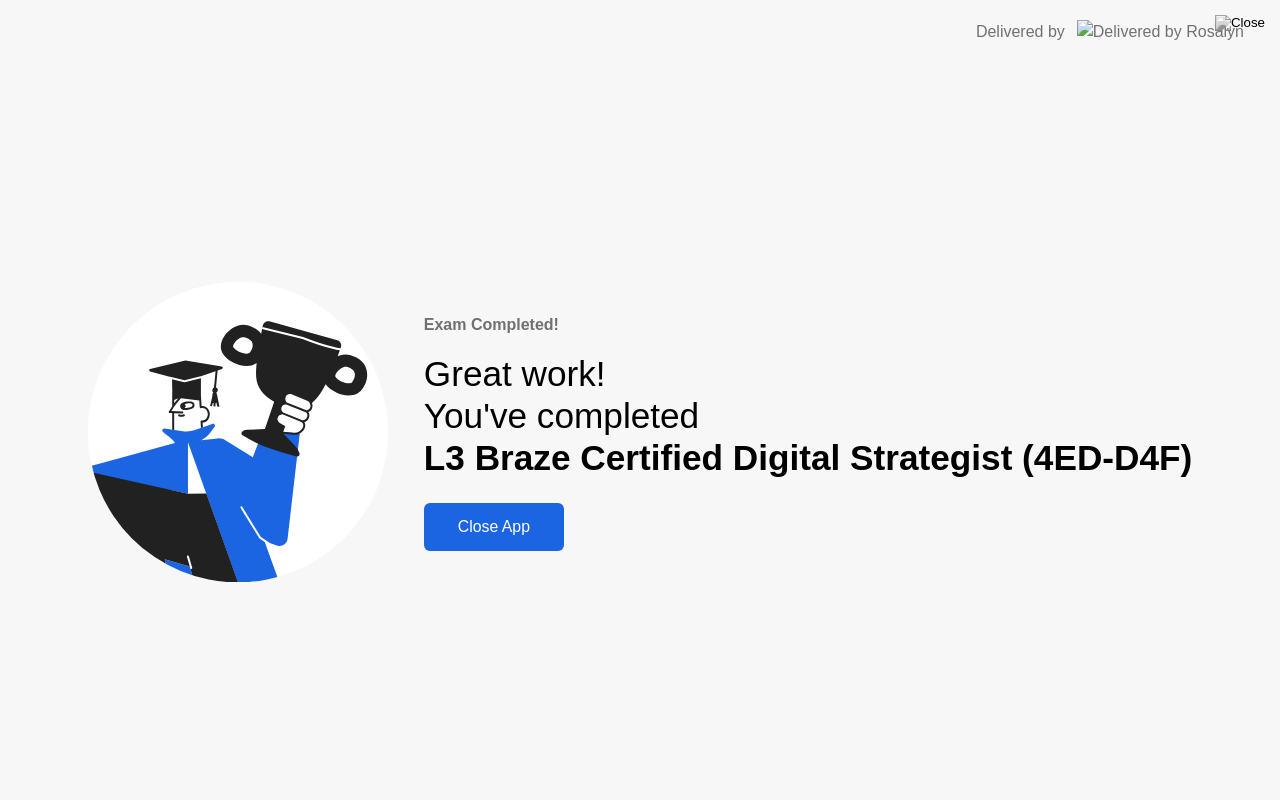 click on "Close App" 